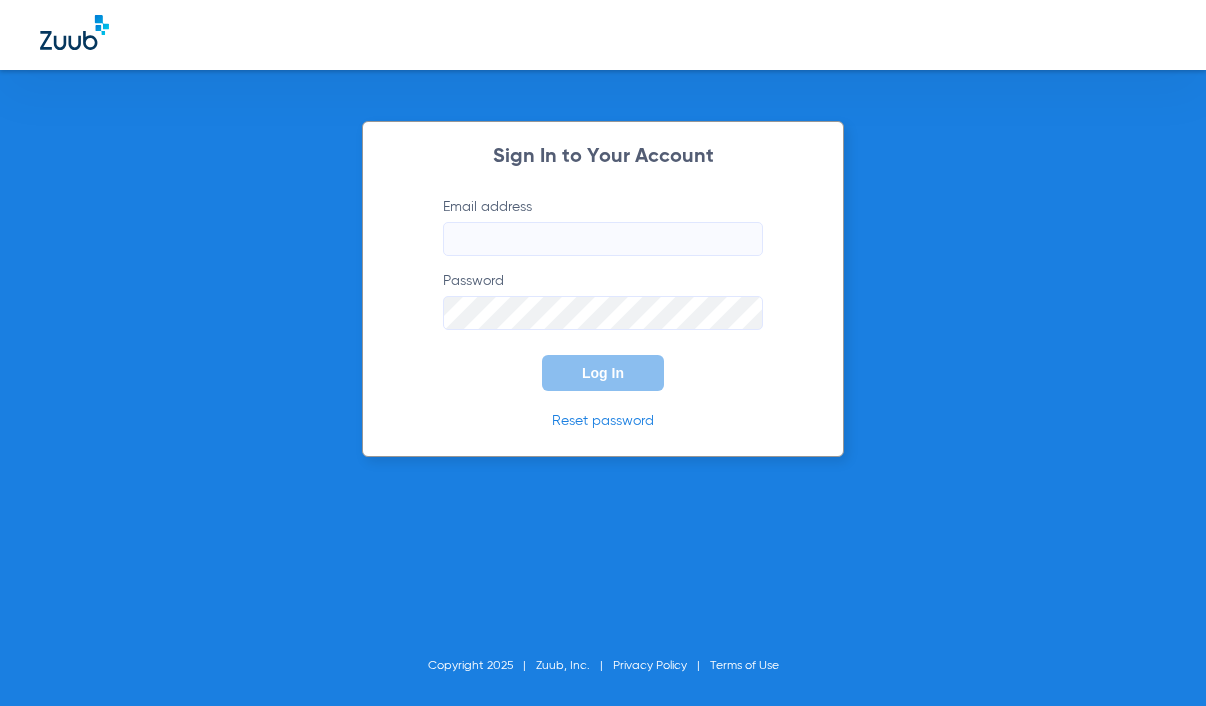 scroll, scrollTop: 0, scrollLeft: 0, axis: both 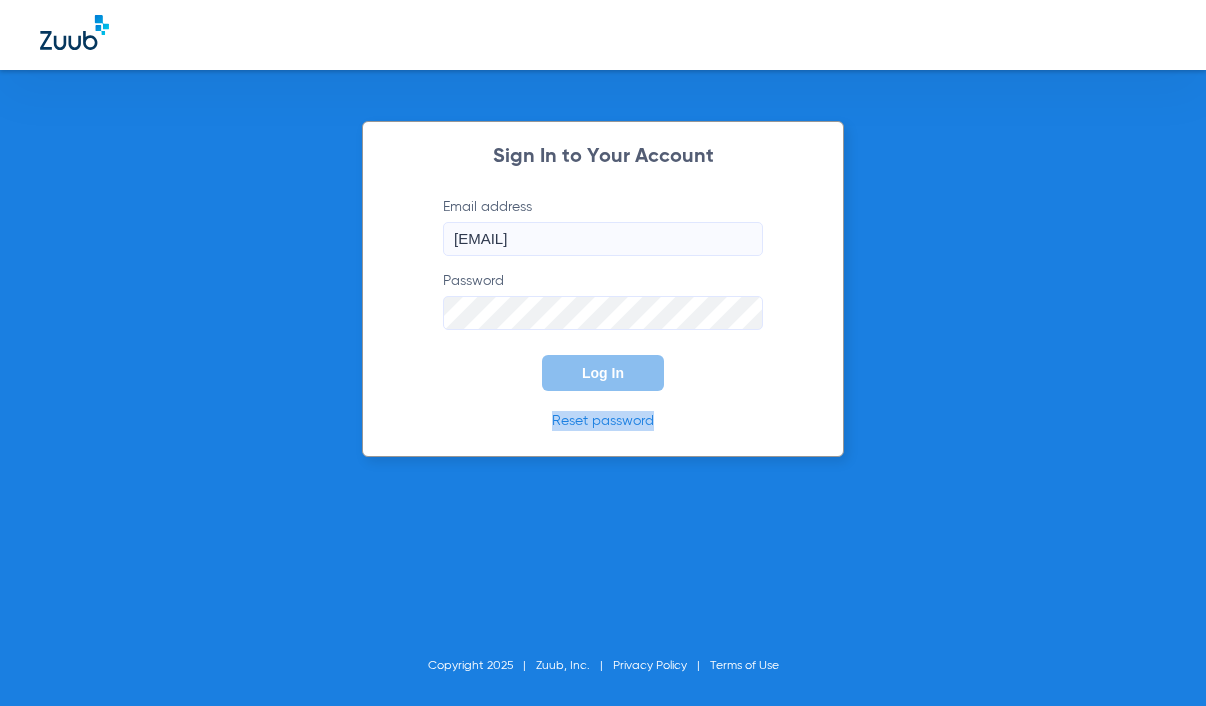 click on "Sign In to Your Account  Email address  [EMAIL]  Password  Log In Reset password" 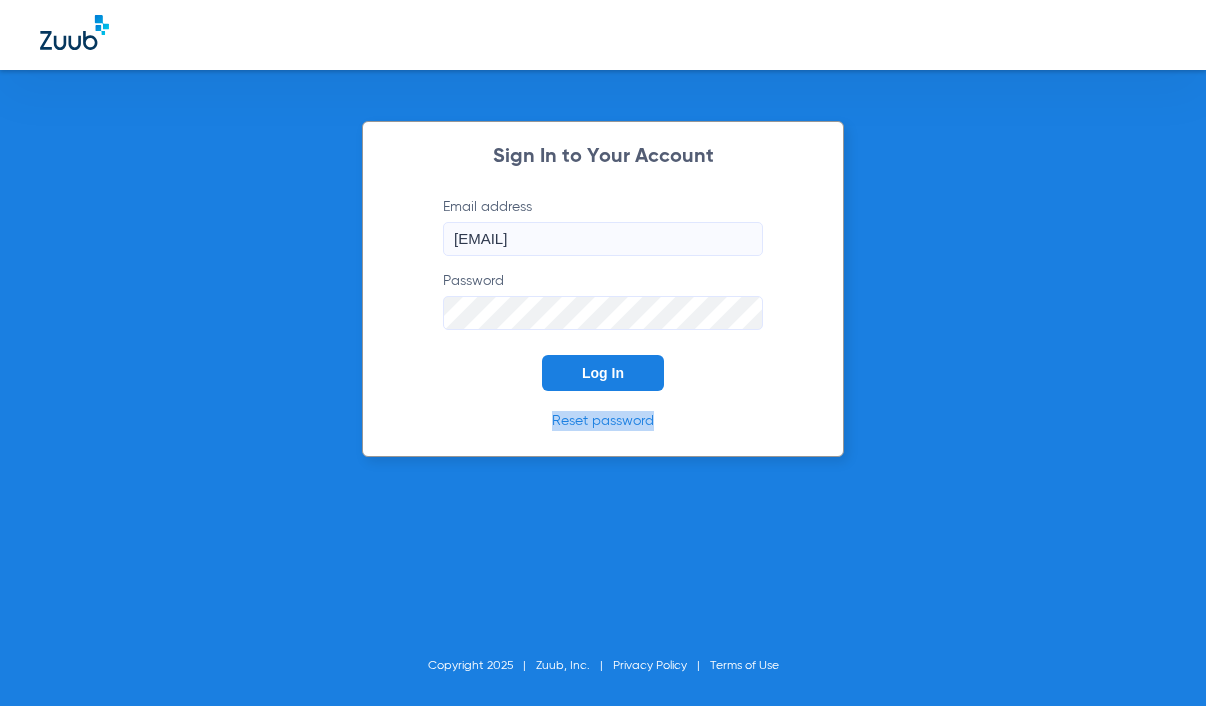 click on "Log In" 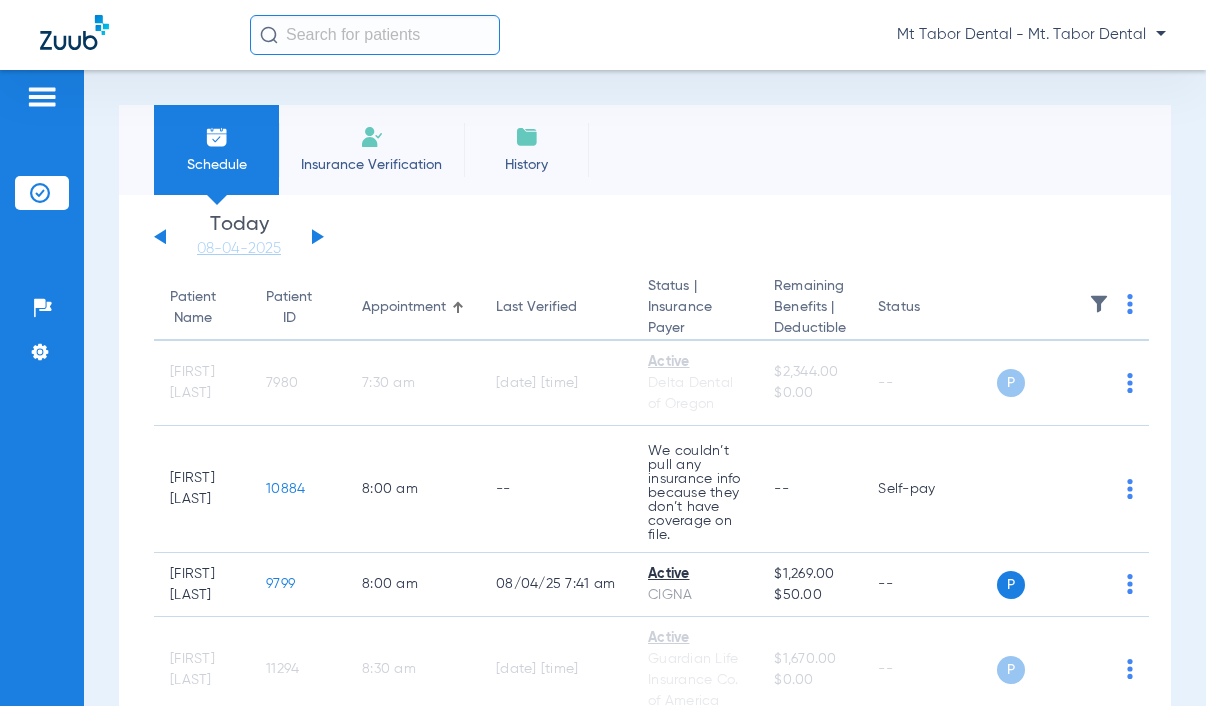 click 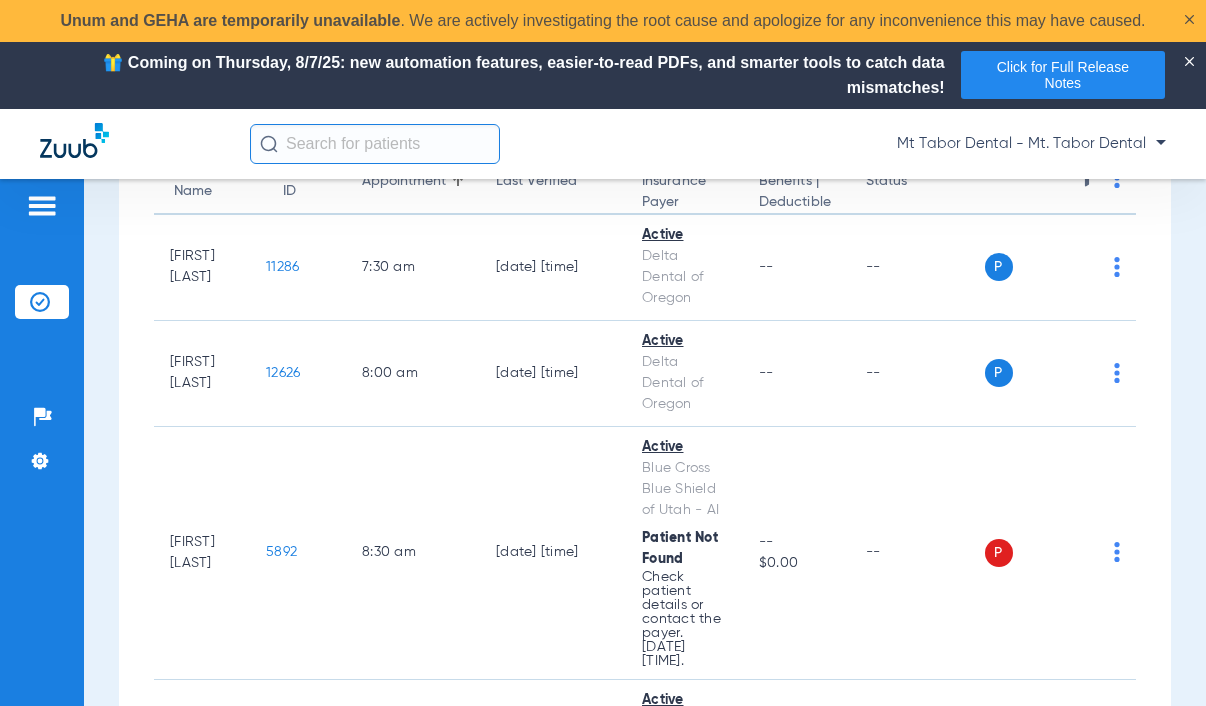 scroll, scrollTop: 0, scrollLeft: 0, axis: both 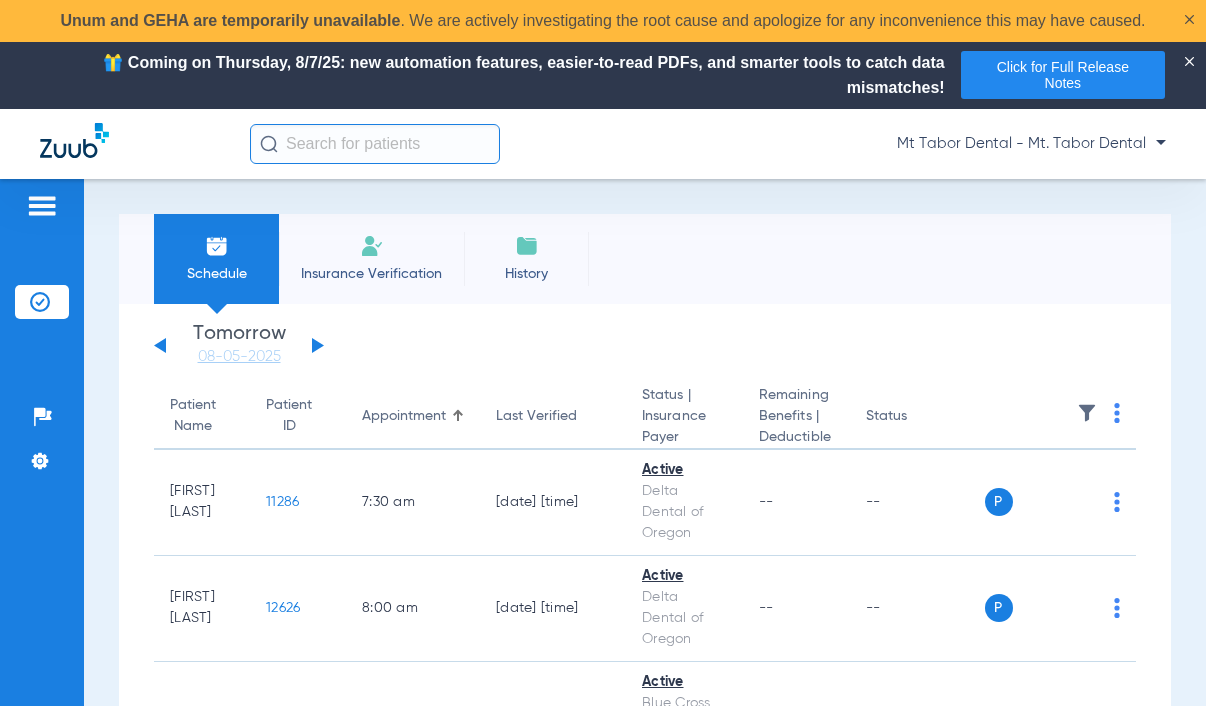 click 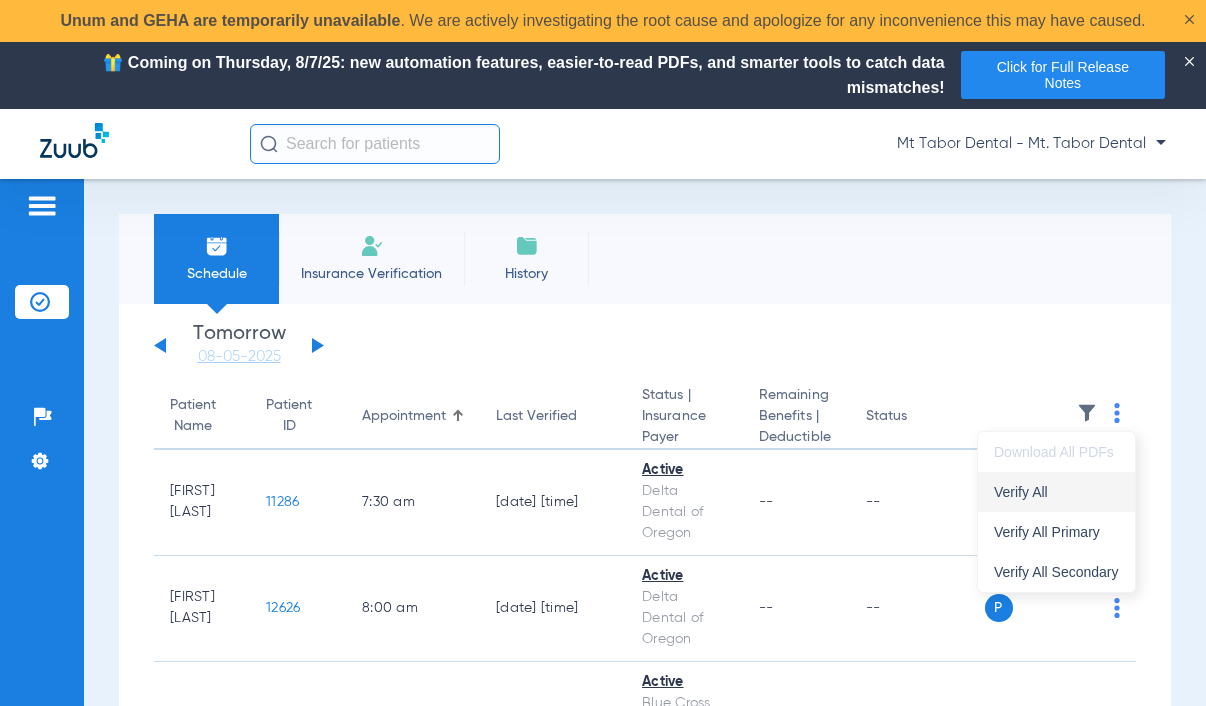 click on "Verify All" at bounding box center [1056, 492] 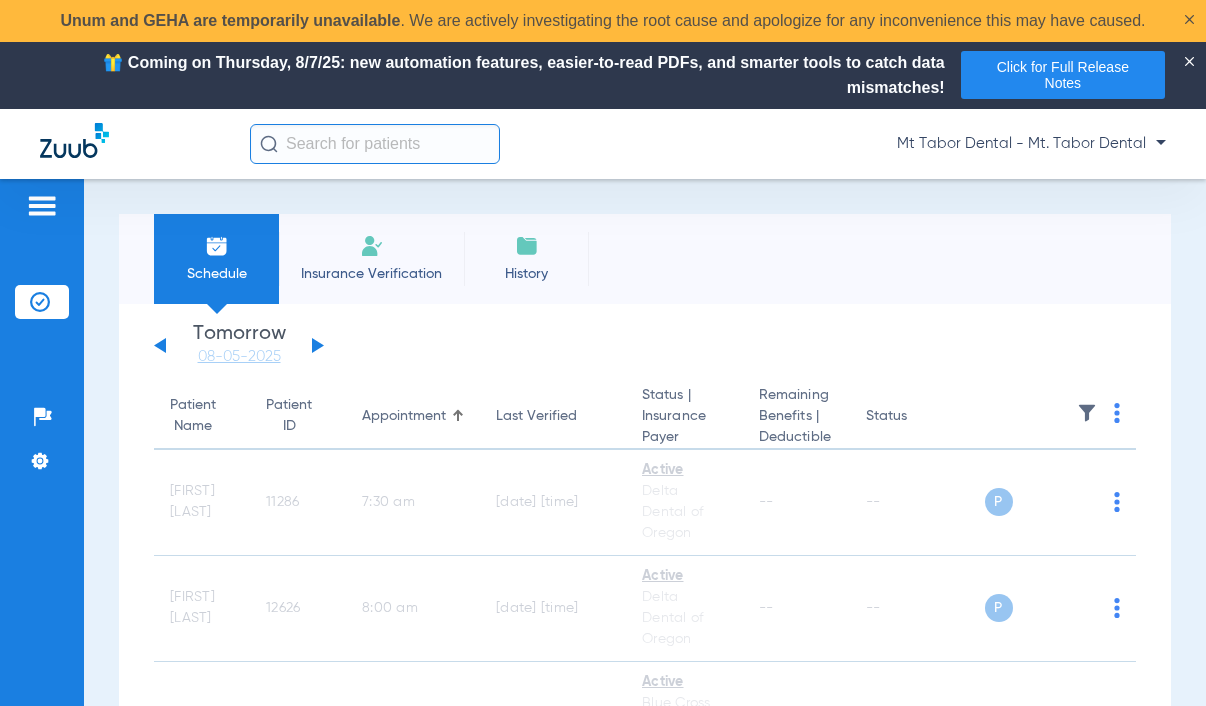 click on "Saturday   05-31-2025   Sunday   06-01-2025   Monday   06-02-2025   Tuesday   06-03-2025   Wednesday   06-04-2025   Thursday   06-05-2025   Friday   06-06-2025   Saturday   06-07-2025   Sunday   06-08-2025   Monday   06-09-2025   Tuesday   06-10-2025   Wednesday   06-11-2025   Thursday   06-12-2025   Friday   06-13-2025   Saturday   06-14-2025   Sunday   06-15-2025   Monday   06-16-2025   Tuesday   06-17-2025   Wednesday   06-18-2025   Thursday   06-19-2025   Friday   06-20-2025   Saturday   06-21-2025   Sunday   06-22-2025   Monday   06-23-2025   Tuesday   06-24-2025   Wednesday   06-25-2025   Thursday   06-26-2025   Friday   06-27-2025   Saturday   06-28-2025   Sunday   06-29-2025   Monday   06-30-2025   Tuesday   07-01-2025   Wednesday   07-02-2025   Thursday   07-03-2025   Friday   07-04-2025   Saturday   07-05-2025   Sunday   07-06-2025   Monday   07-07-2025   Tuesday   07-08-2025   Wednesday   07-09-2025   Thursday   07-10-2025   Friday   07-11-2025   Saturday   07-12-2025   Sunday   07-13-2025" 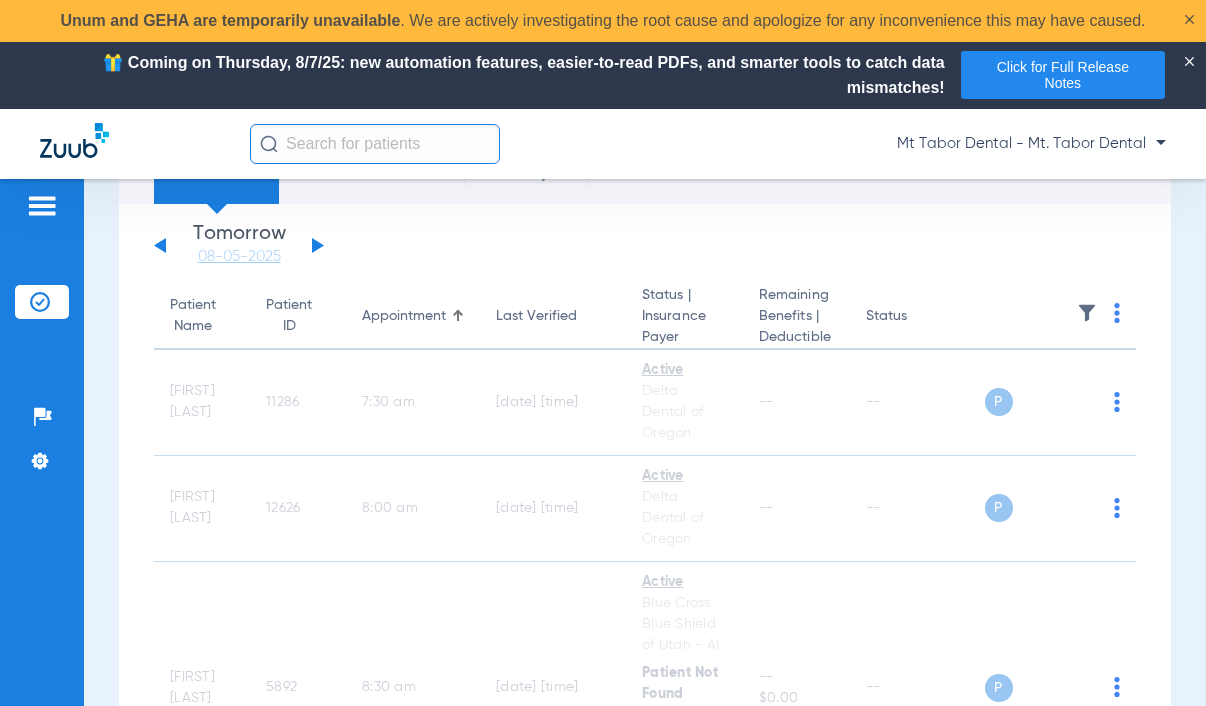 click 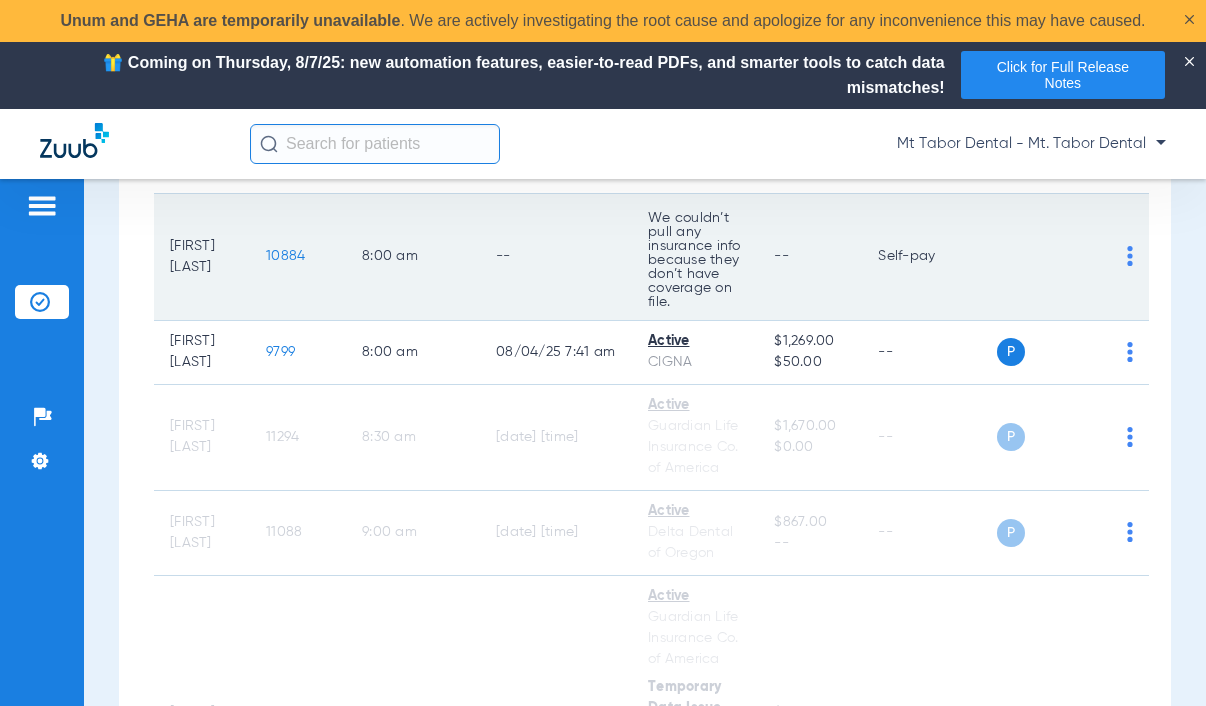 scroll, scrollTop: 0, scrollLeft: 0, axis: both 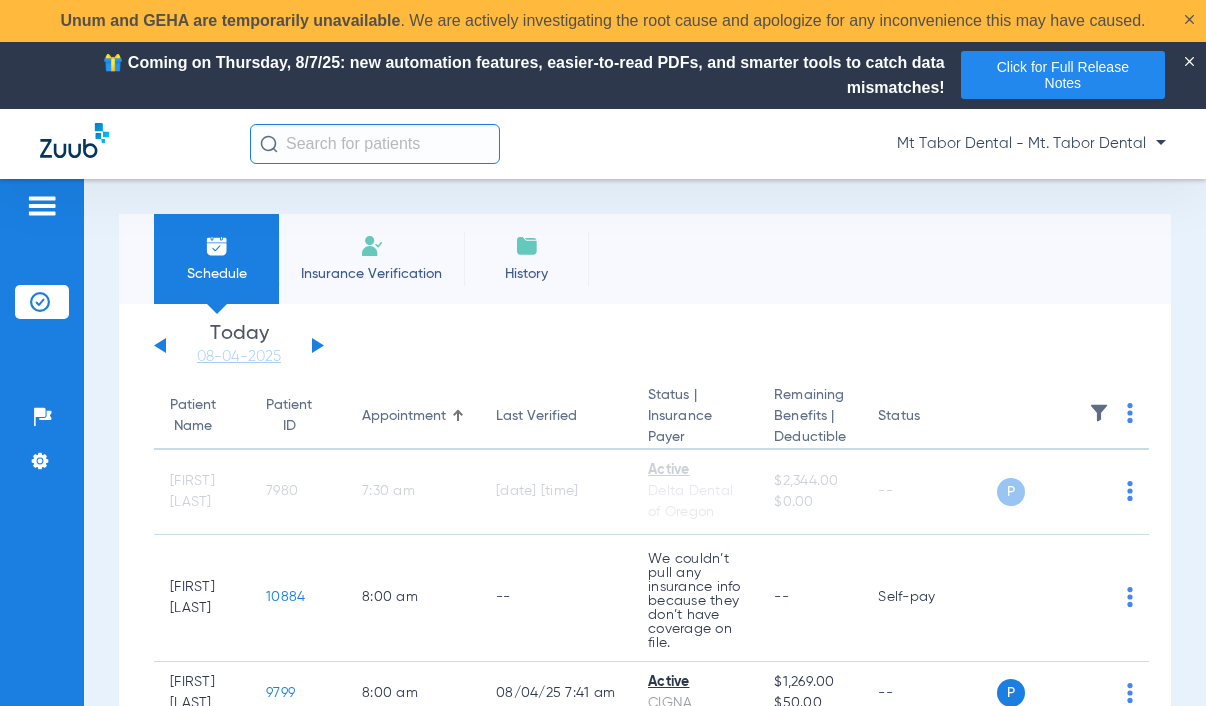 click 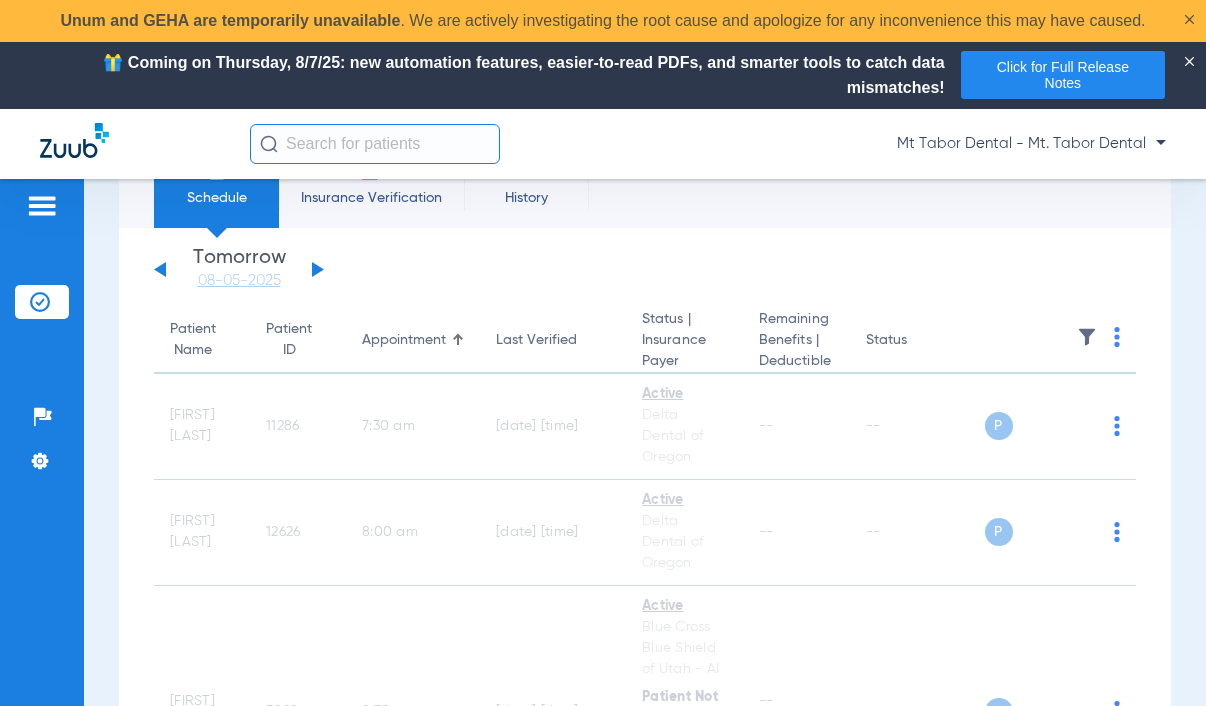 scroll, scrollTop: 0, scrollLeft: 0, axis: both 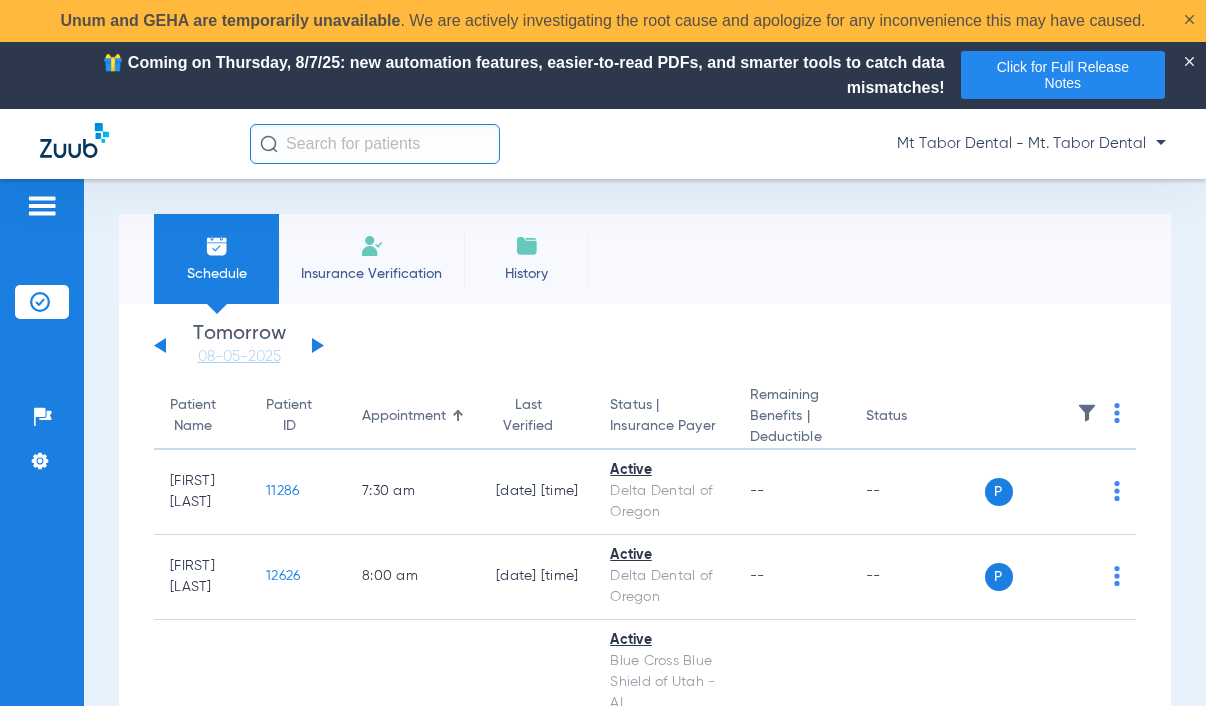 click 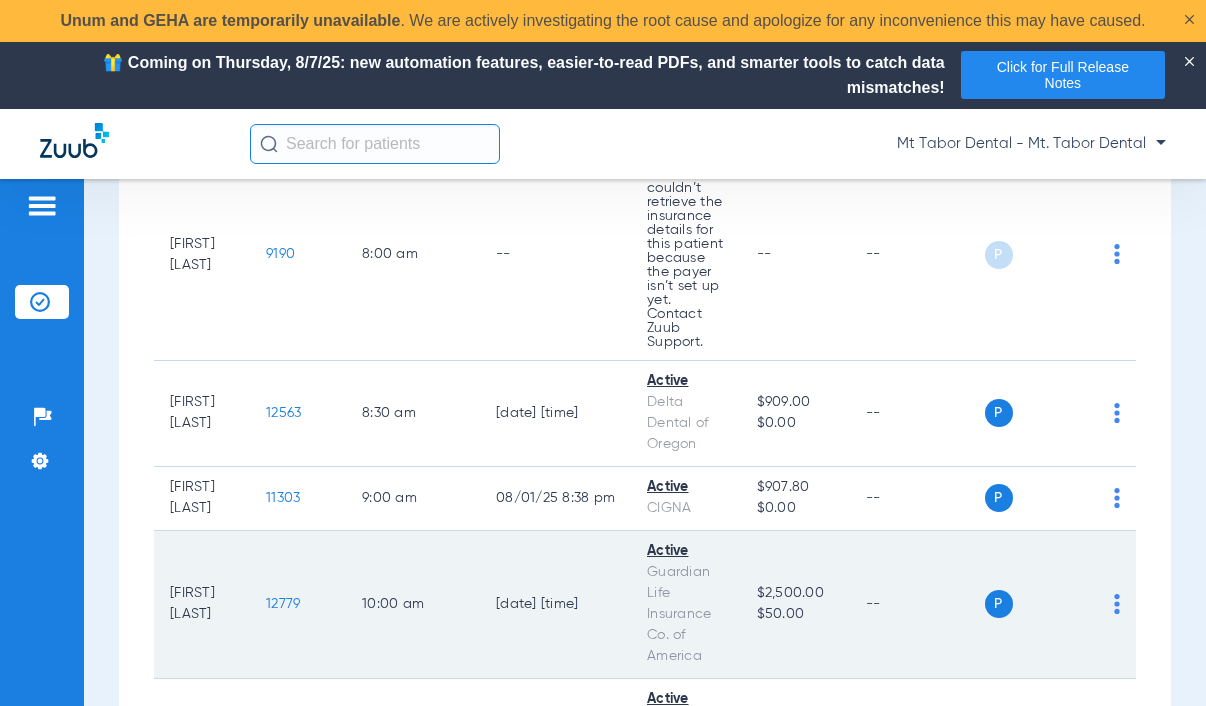 scroll, scrollTop: 0, scrollLeft: 0, axis: both 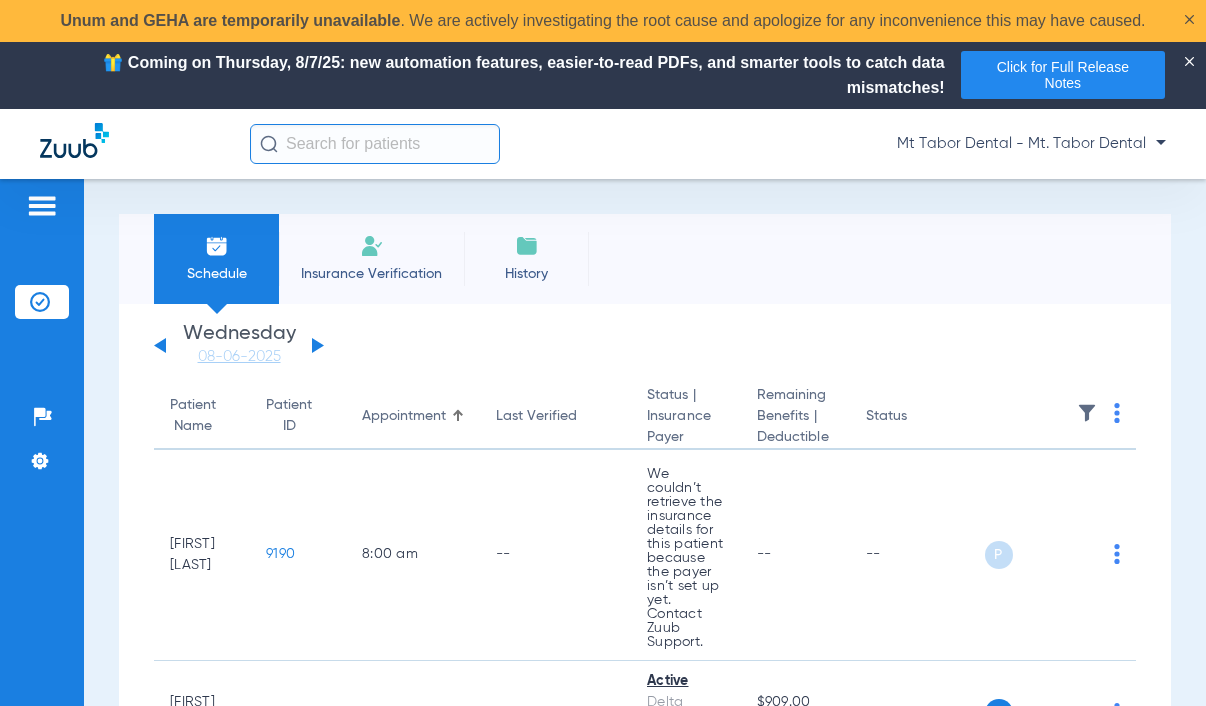 click 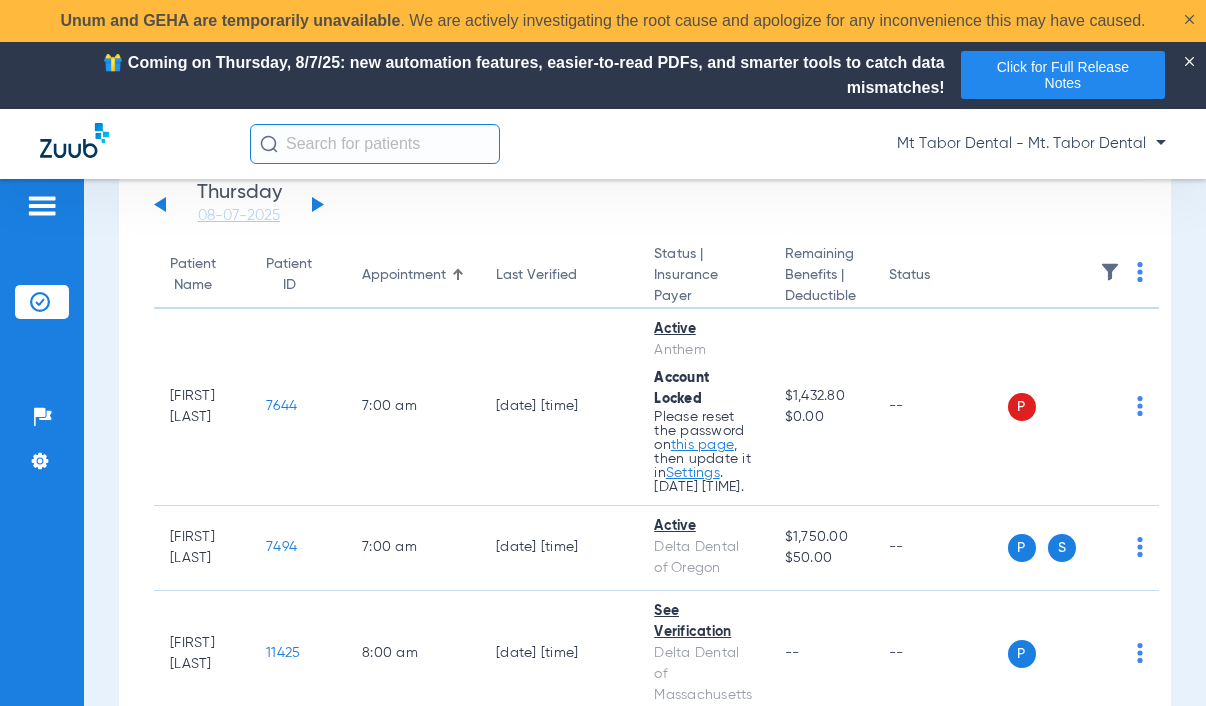 scroll, scrollTop: 0, scrollLeft: 0, axis: both 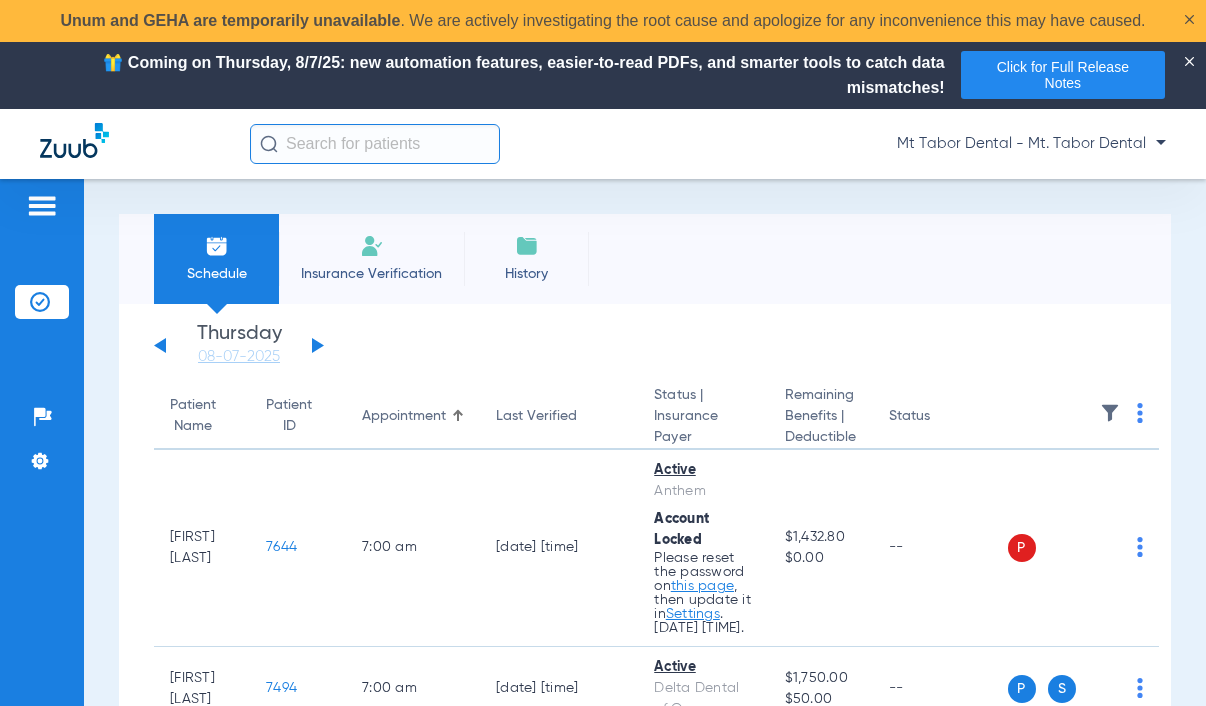 click 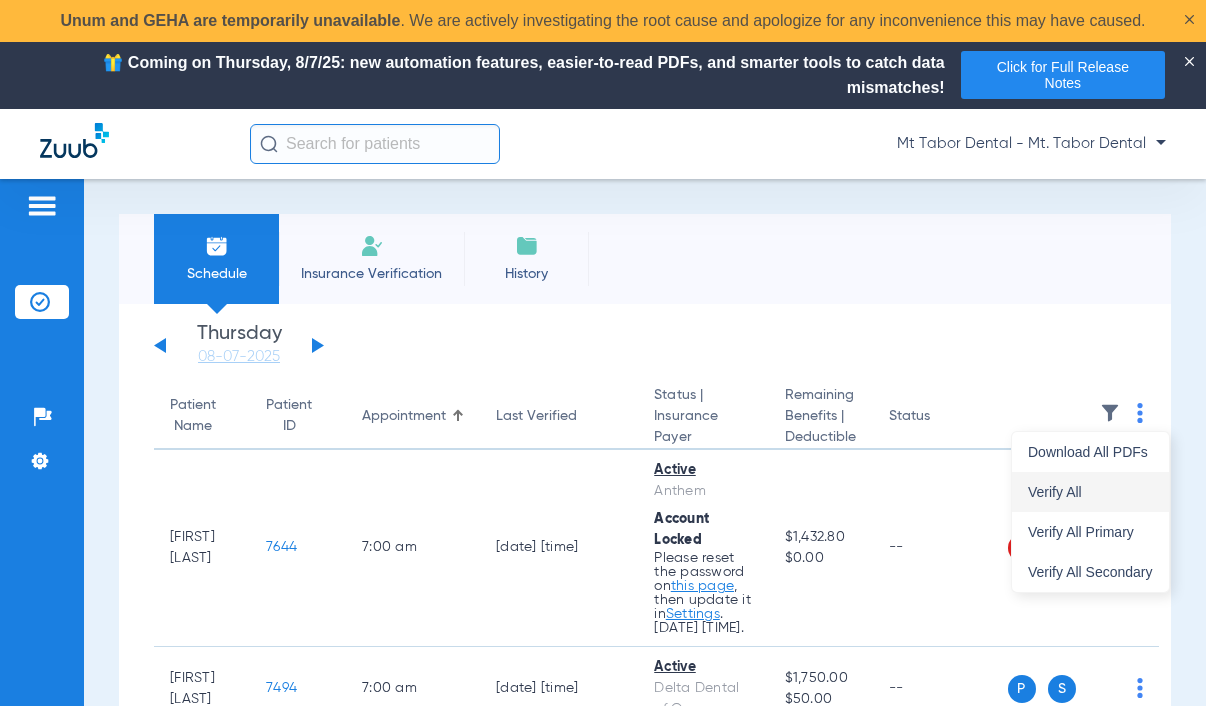 click on "Verify All" at bounding box center (1090, 492) 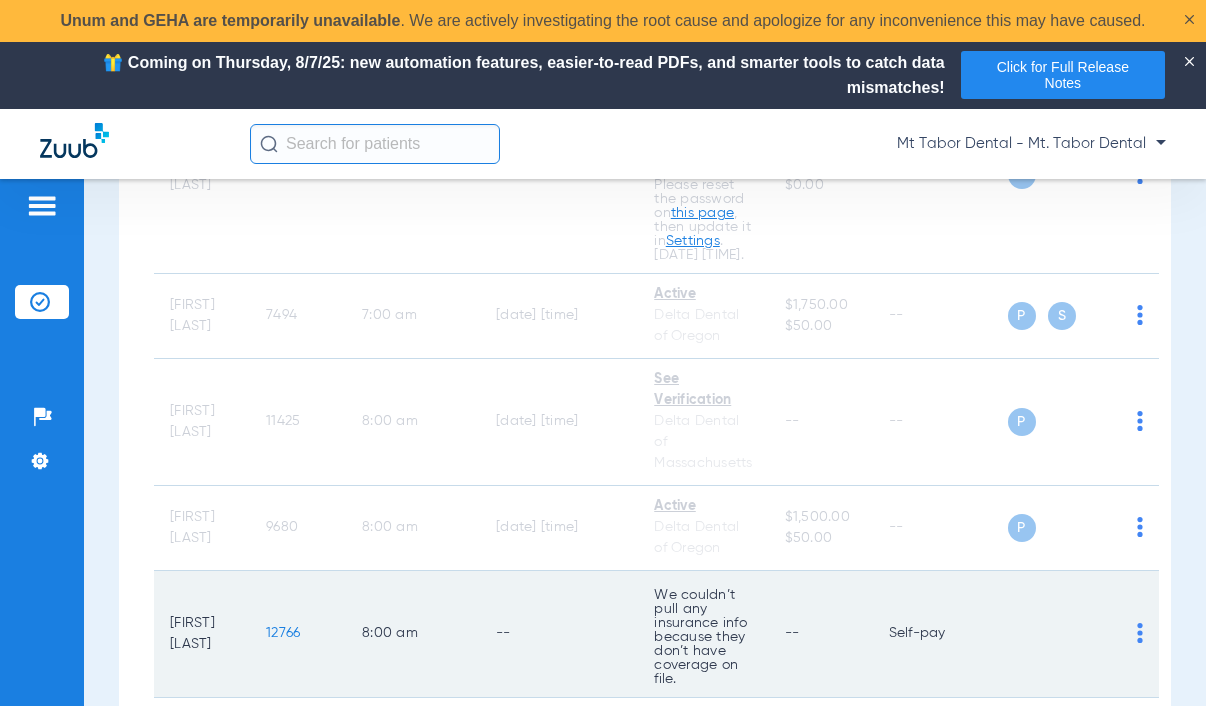 scroll, scrollTop: 0, scrollLeft: 0, axis: both 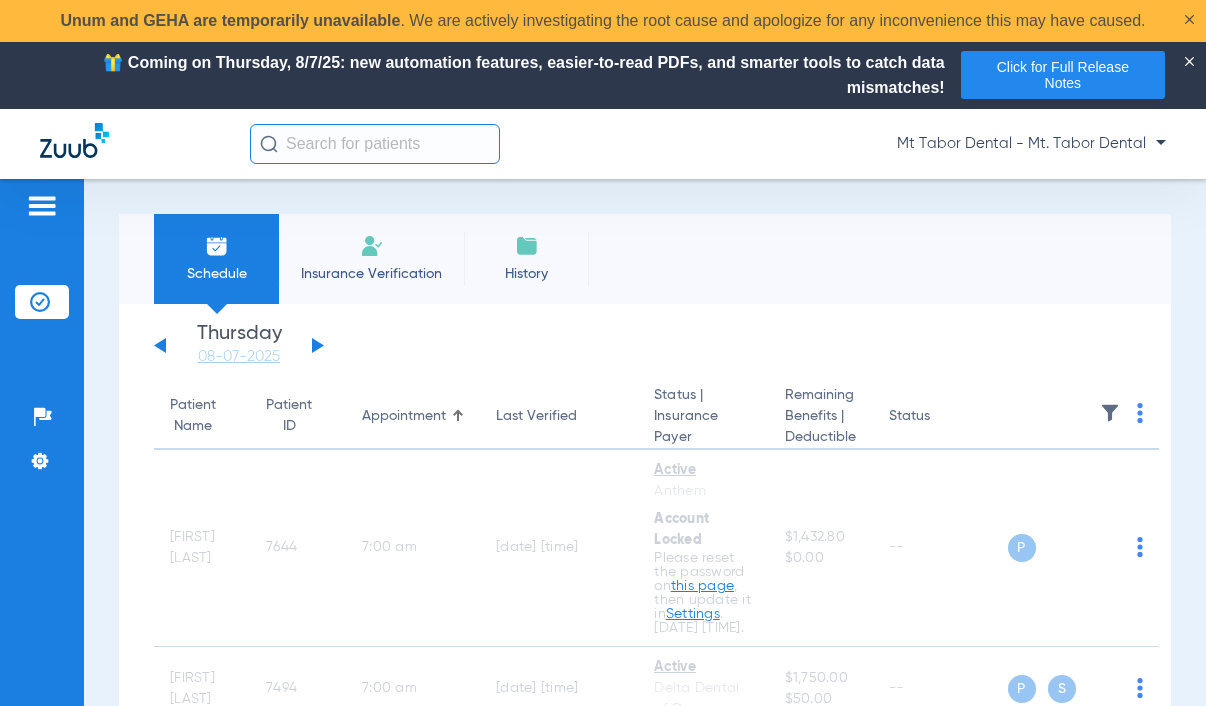 click 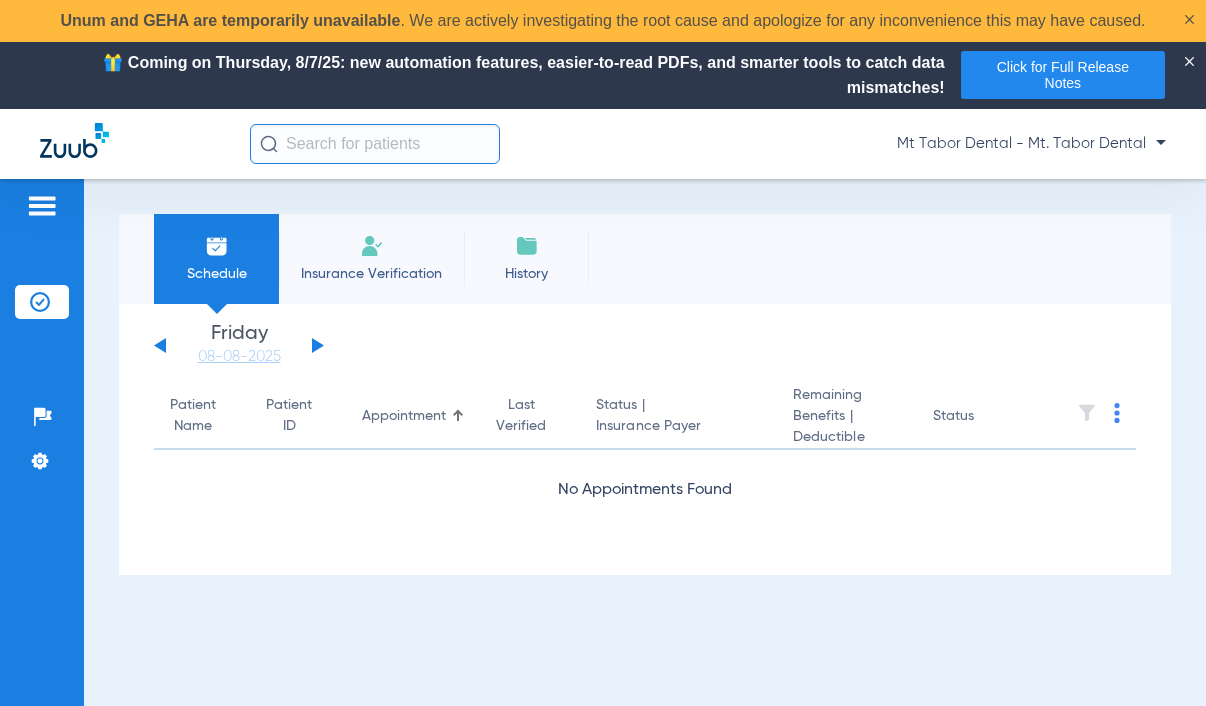 click 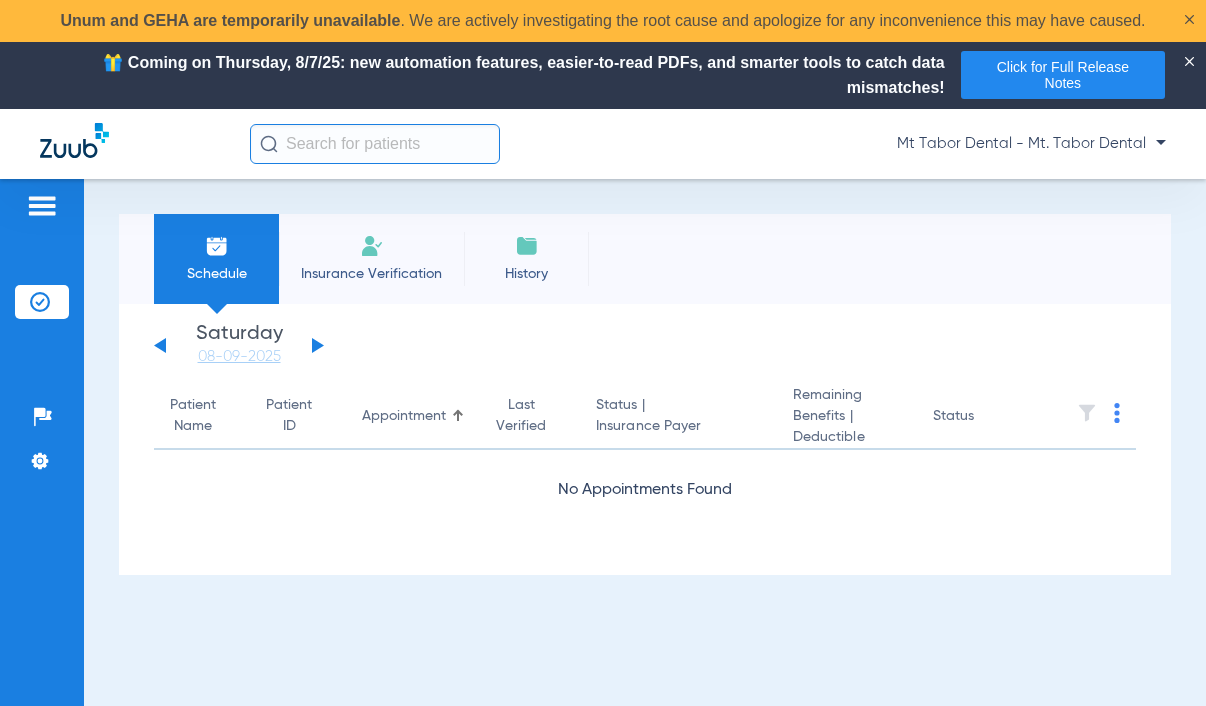 click 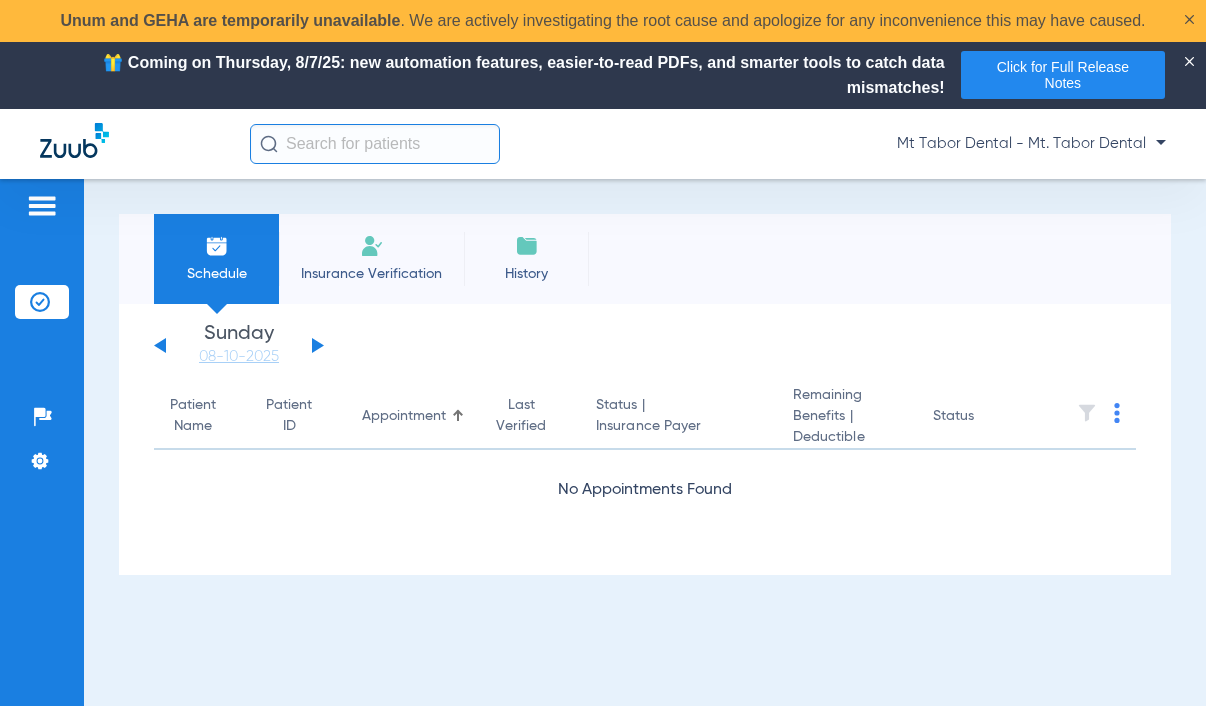 click 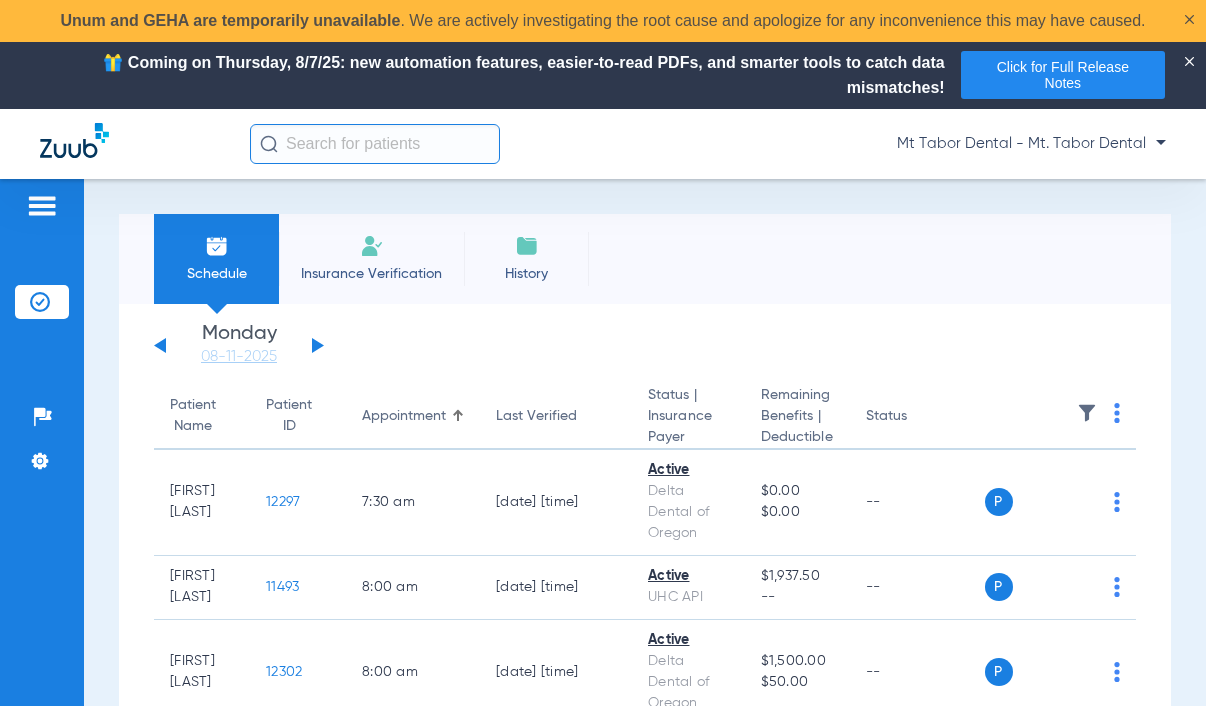 click 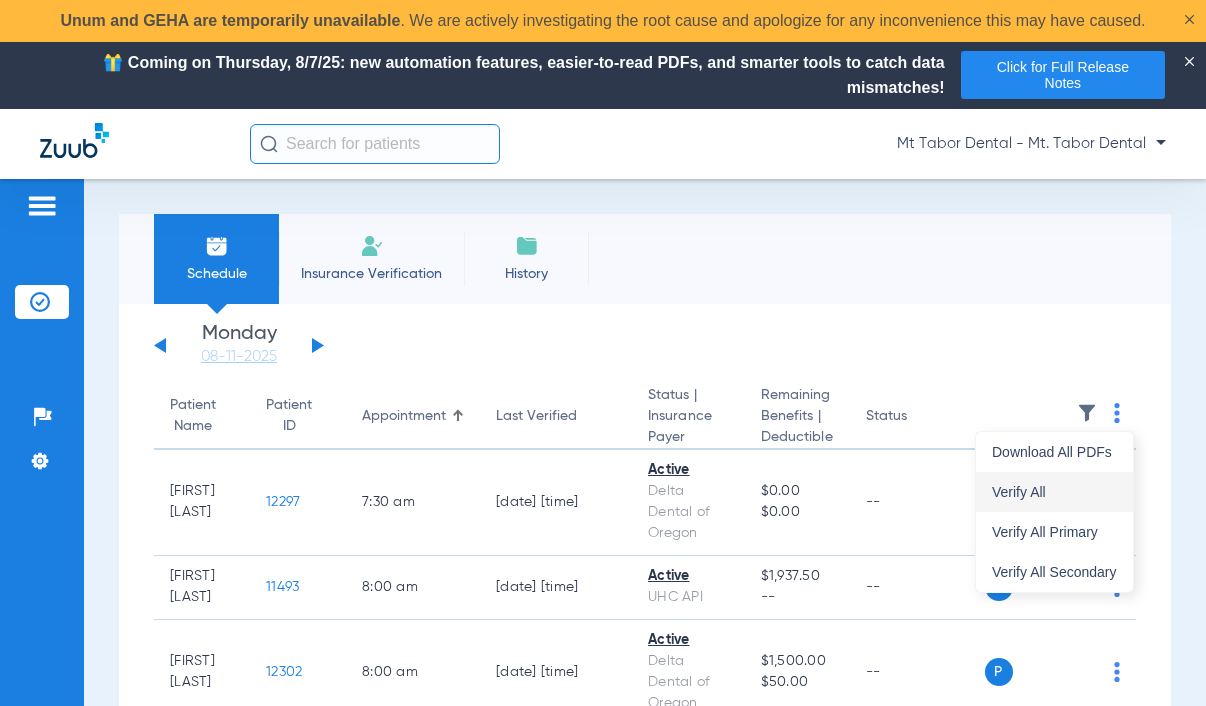 click on "Verify All" at bounding box center [1054, 492] 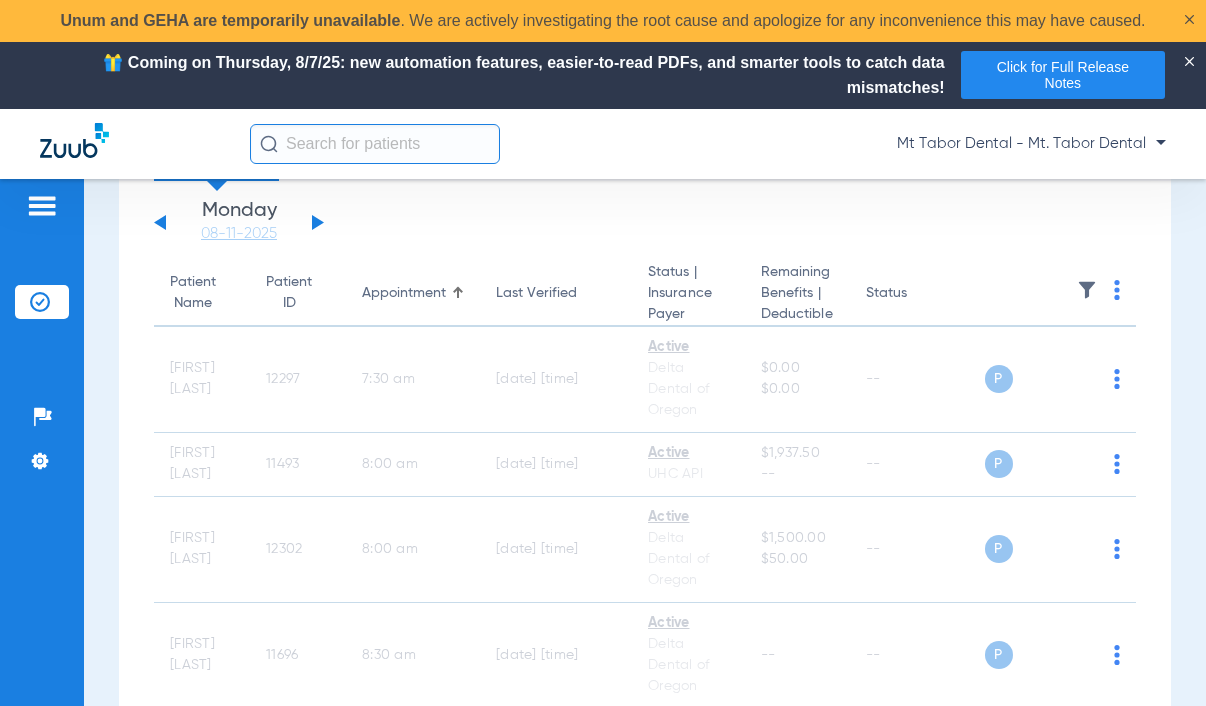 scroll, scrollTop: 100, scrollLeft: 0, axis: vertical 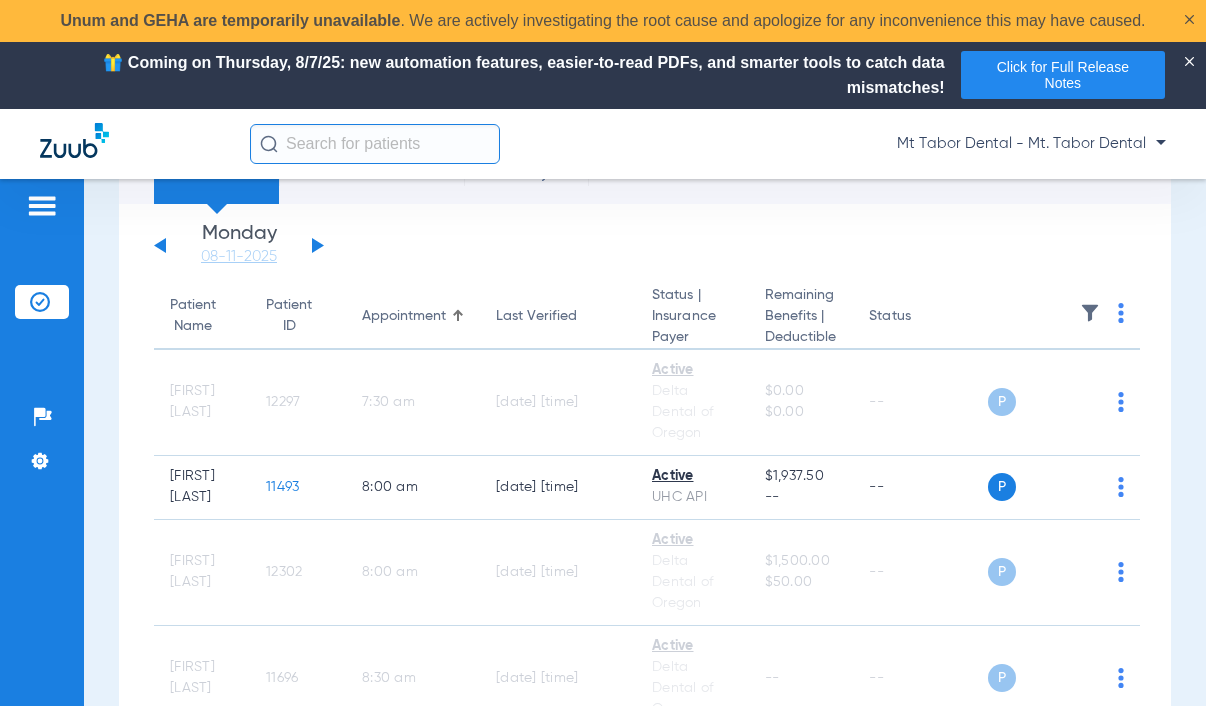 click 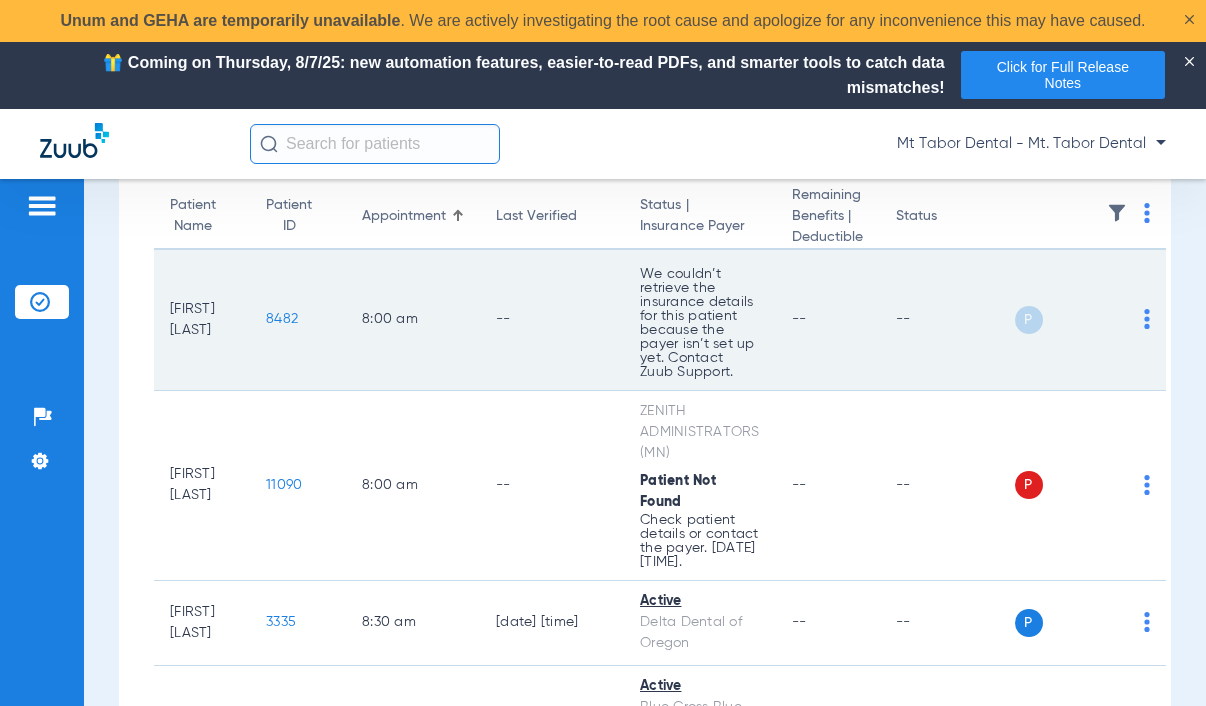 scroll, scrollTop: 100, scrollLeft: 0, axis: vertical 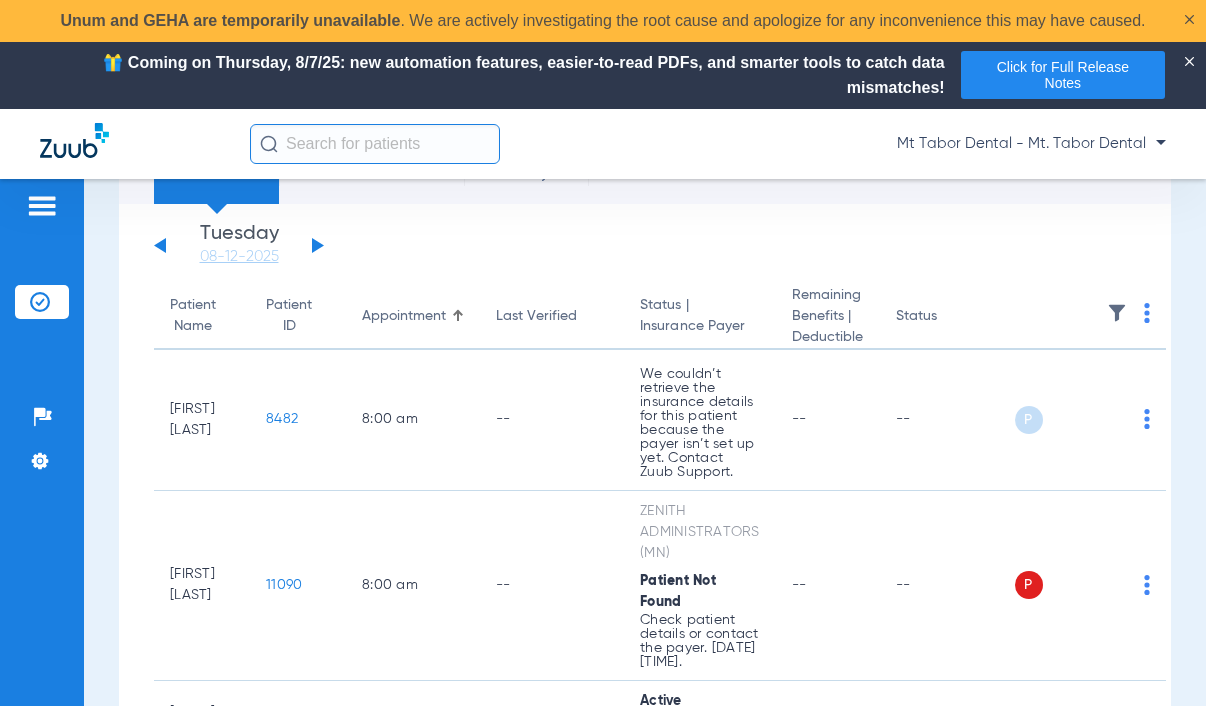 click 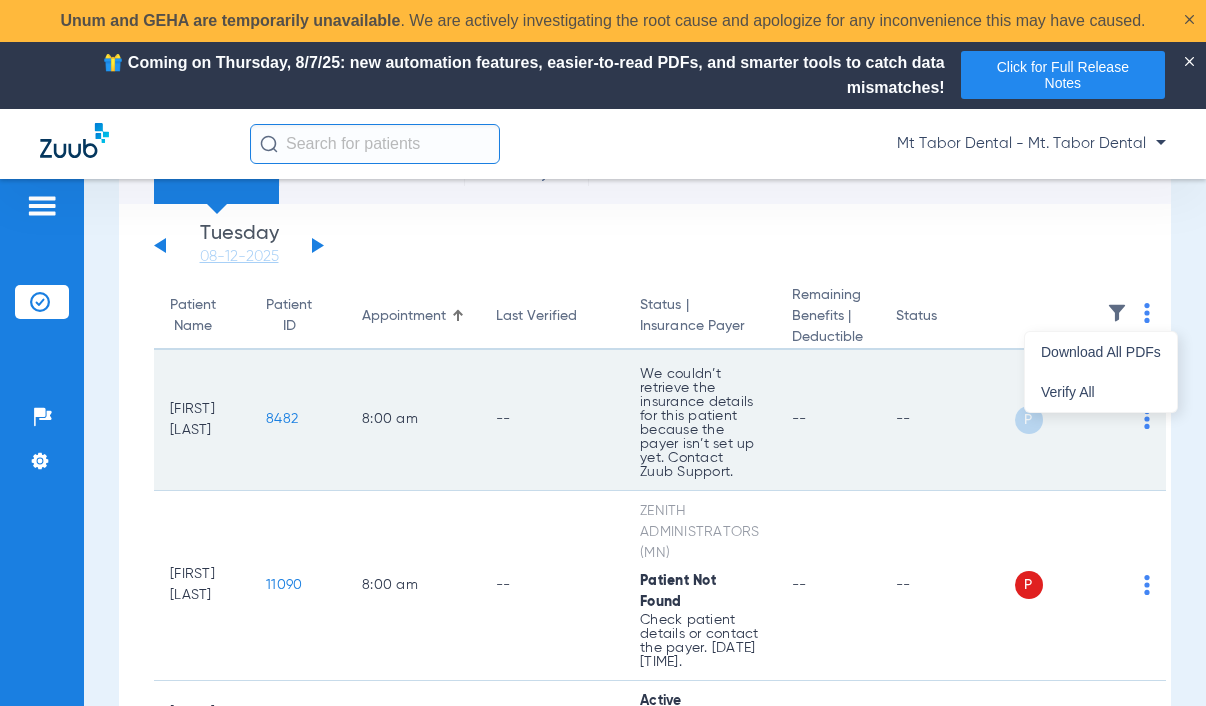 click on "Verify All" at bounding box center [1101, 392] 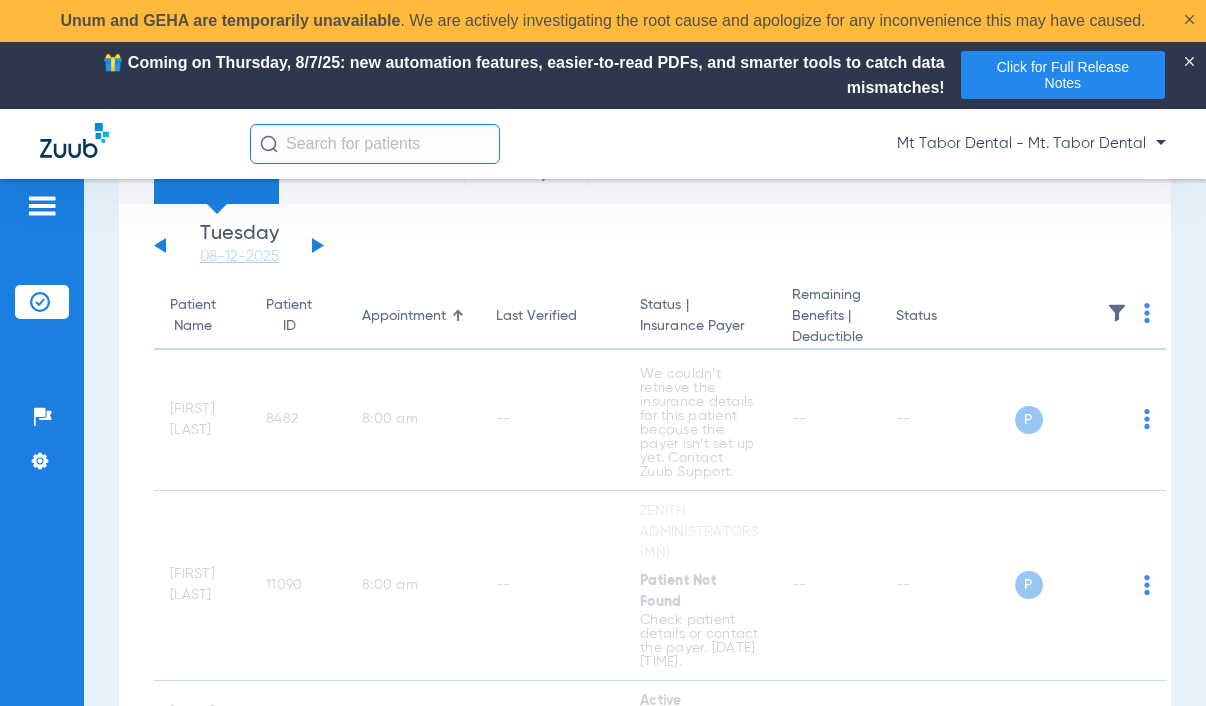 click on "Saturday   05-31-2025   Sunday   06-01-2025   Monday   06-02-2025   Tuesday   06-03-2025   Wednesday   06-04-2025   Thursday   06-05-2025   Friday   06-06-2025   Saturday   06-07-2025   Sunday   06-08-2025   Monday   06-09-2025   Tuesday   06-10-2025   Wednesday   06-11-2025   Thursday   06-12-2025   Friday   06-13-2025   Saturday   06-14-2025   Sunday   06-15-2025   Monday   06-16-2025   Tuesday   06-17-2025   Wednesday   06-18-2025   Thursday   06-19-2025   Friday   06-20-2025   Saturday   06-21-2025   Sunday   06-22-2025   Monday   06-23-2025   Tuesday   06-24-2025   Wednesday   06-25-2025   Thursday   06-26-2025   Friday   06-27-2025   Saturday   06-28-2025   Sunday   06-29-2025   Monday   06-30-2025   Tuesday   07-01-2025   Wednesday   07-02-2025   Thursday   07-03-2025   Friday   07-04-2025   Saturday   07-05-2025   Sunday   07-06-2025   Monday   07-07-2025   Tuesday   07-08-2025   Wednesday   07-09-2025   Thursday   07-10-2025   Friday   07-11-2025   Saturday   07-12-2025   Sunday   07-13-2025" 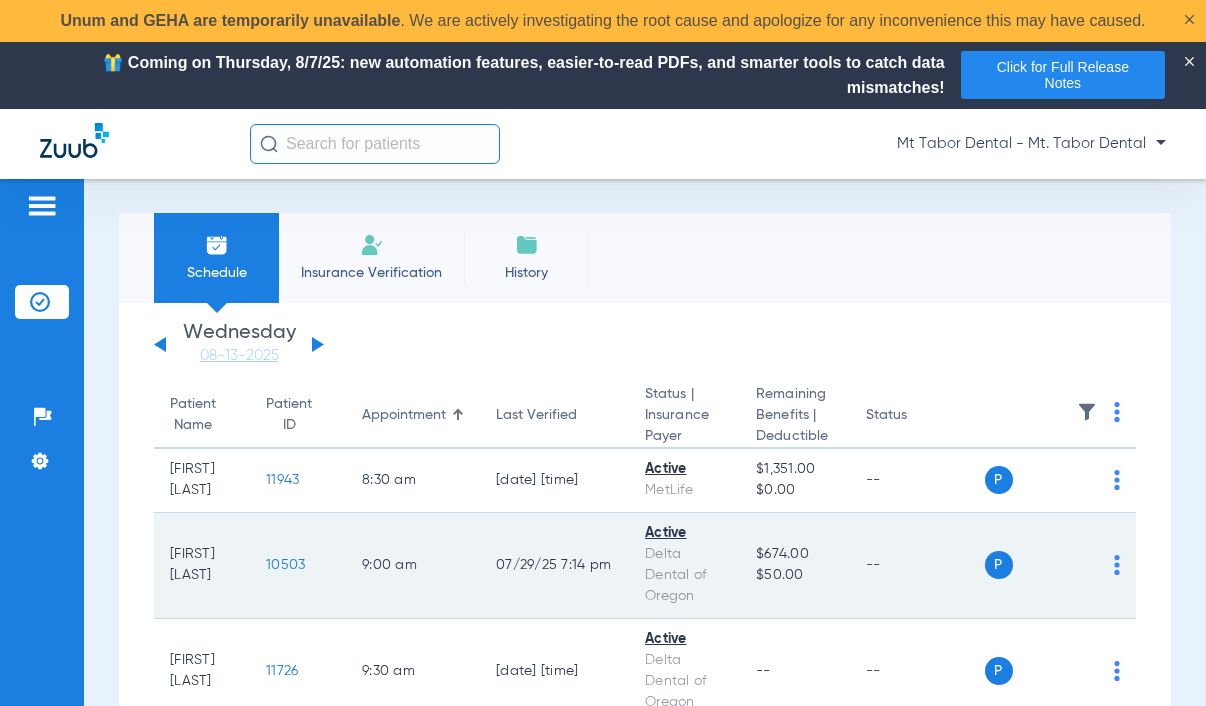 scroll, scrollTop: 0, scrollLeft: 0, axis: both 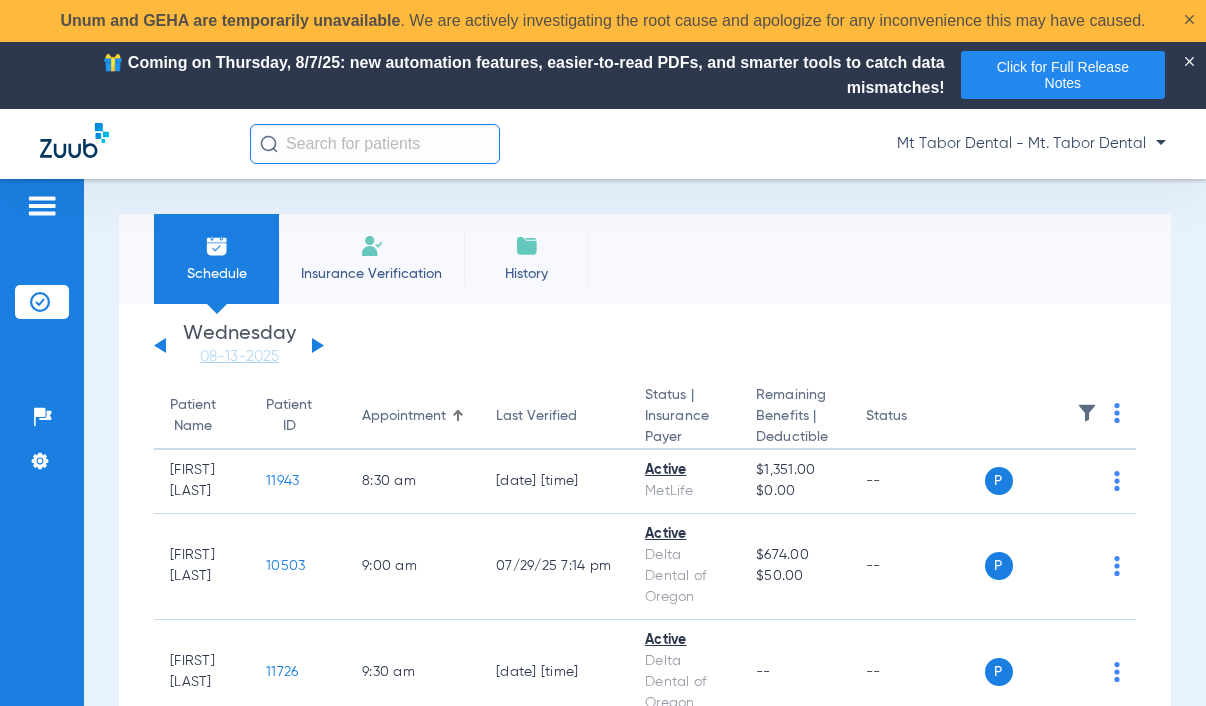 click 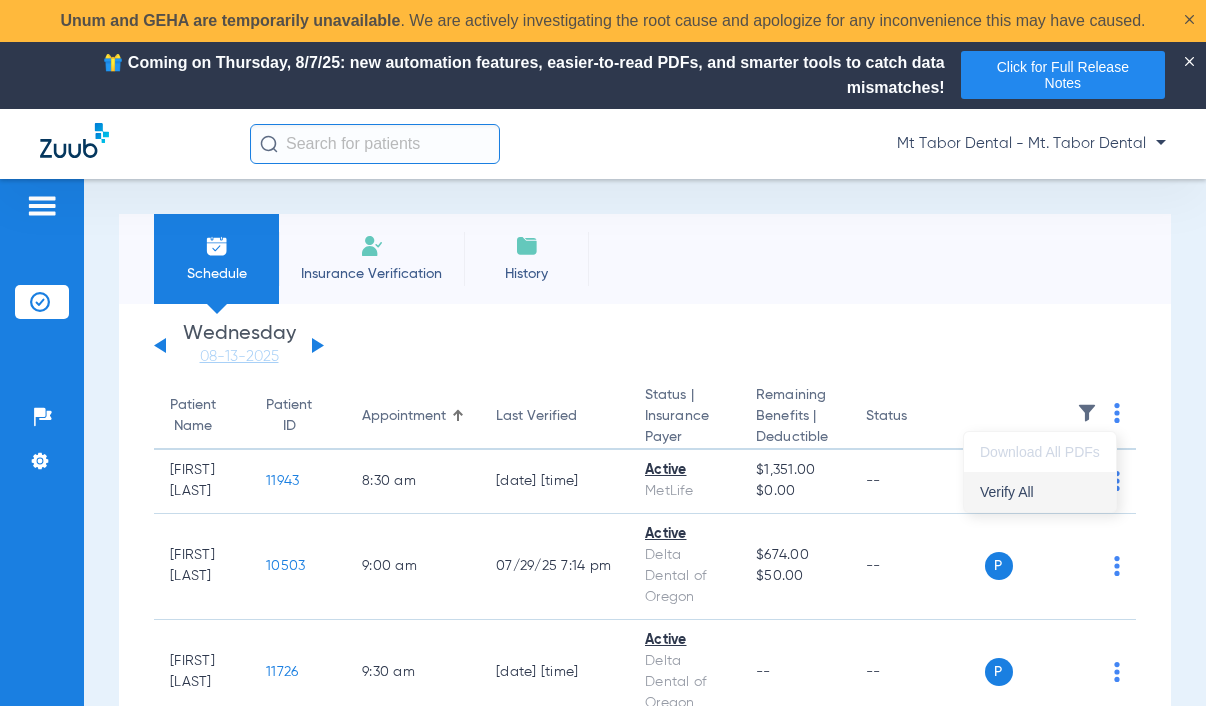 click on "Verify All" at bounding box center (1040, 492) 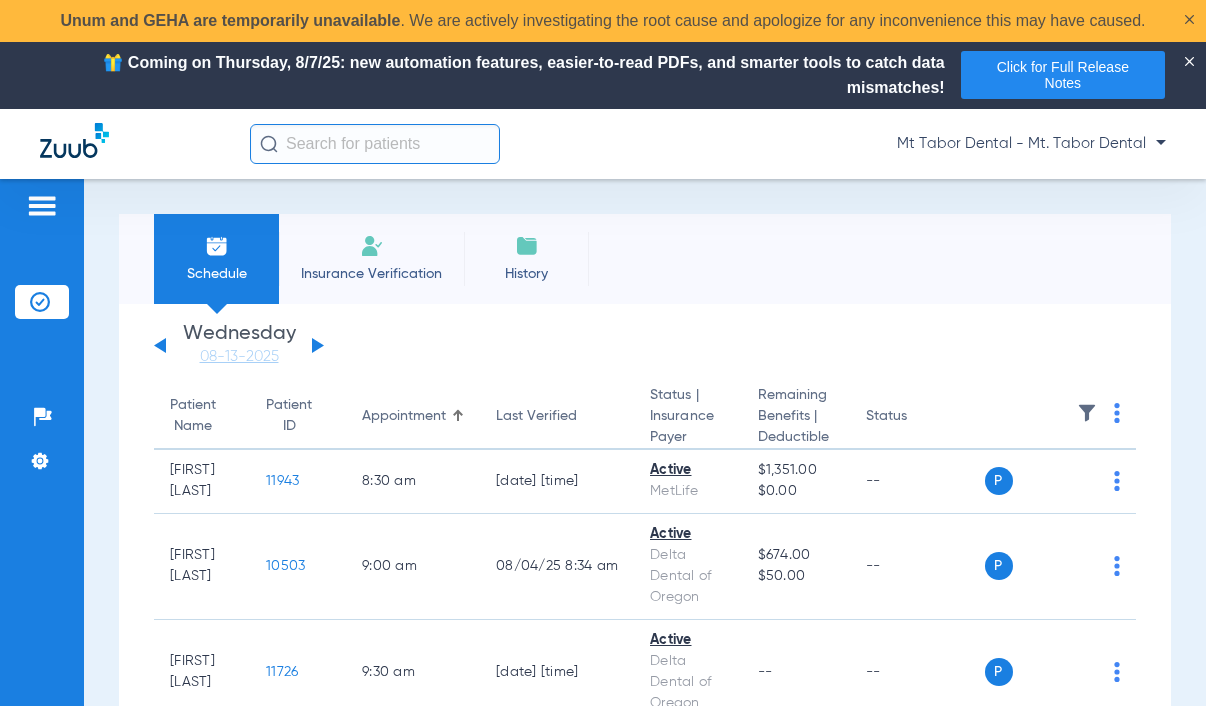 click on "Schedule Insurance Verification History  Last Appt. Sync Time:   Today - [TIME]" 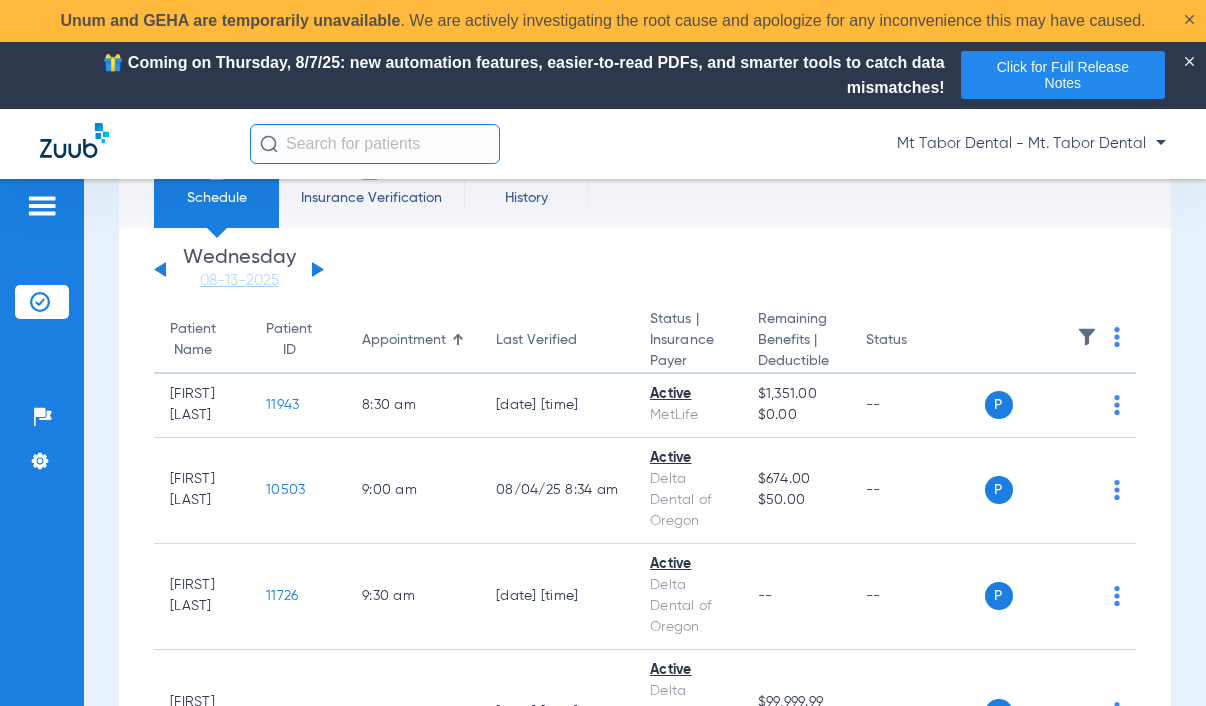 scroll, scrollTop: 0, scrollLeft: 0, axis: both 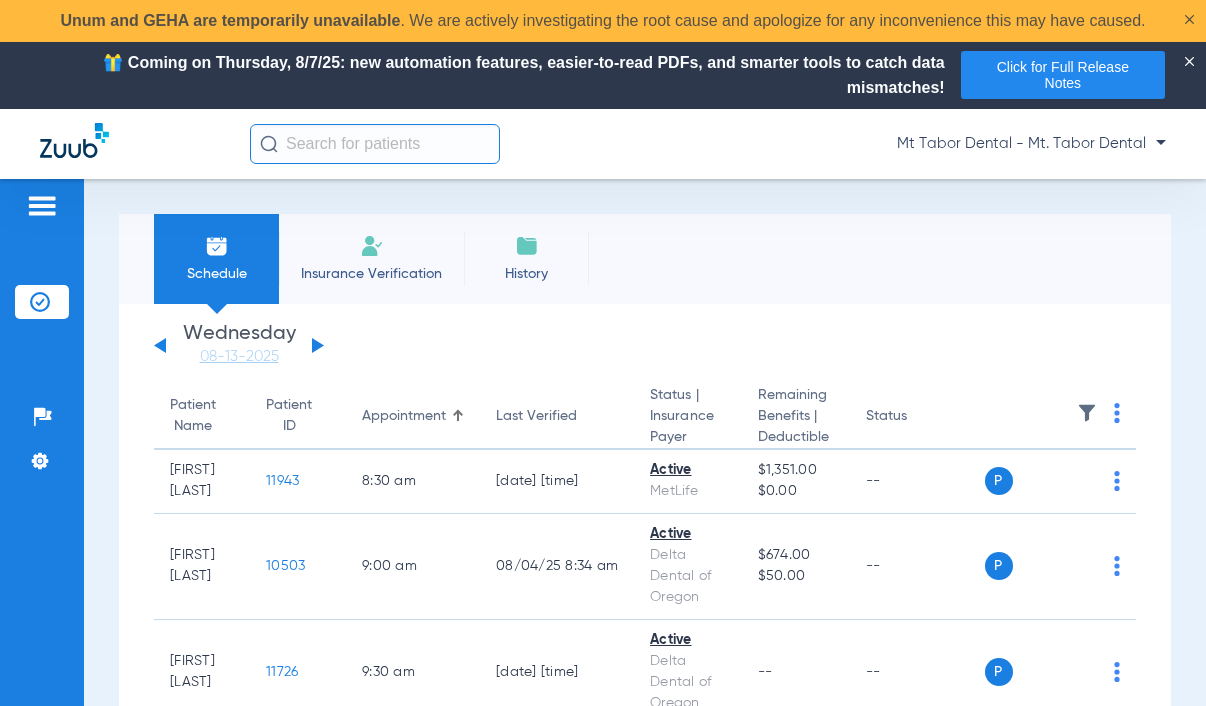 click on "Saturday   05-31-2025   Sunday   06-01-2025   Monday   06-02-2025   Tuesday   06-03-2025   Wednesday   06-04-2025   Thursday   06-05-2025   Friday   06-06-2025   Saturday   06-07-2025   Sunday   06-08-2025   Monday   06-09-2025   Tuesday   06-10-2025   Wednesday   06-11-2025   Thursday   06-12-2025   Friday   06-13-2025   Saturday   06-14-2025   Sunday   06-15-2025   Monday   06-16-2025   Tuesday   06-17-2025   Wednesday   06-18-2025   Thursday   06-19-2025   Friday   06-20-2025   Saturday   06-21-2025   Sunday   06-22-2025   Monday   06-23-2025   Tuesday   06-24-2025   Wednesday   06-25-2025   Thursday   06-26-2025   Friday   06-27-2025   Saturday   06-28-2025   Sunday   06-29-2025   Monday   06-30-2025   Tuesday   07-01-2025   Wednesday   07-02-2025   Thursday   07-03-2025   Friday   07-04-2025   Saturday   07-05-2025   Sunday   07-06-2025   Monday   07-07-2025   Tuesday   07-08-2025   Wednesday   07-09-2025   Thursday   07-10-2025   Friday   07-11-2025   Saturday   07-12-2025   Sunday   07-13-2025" 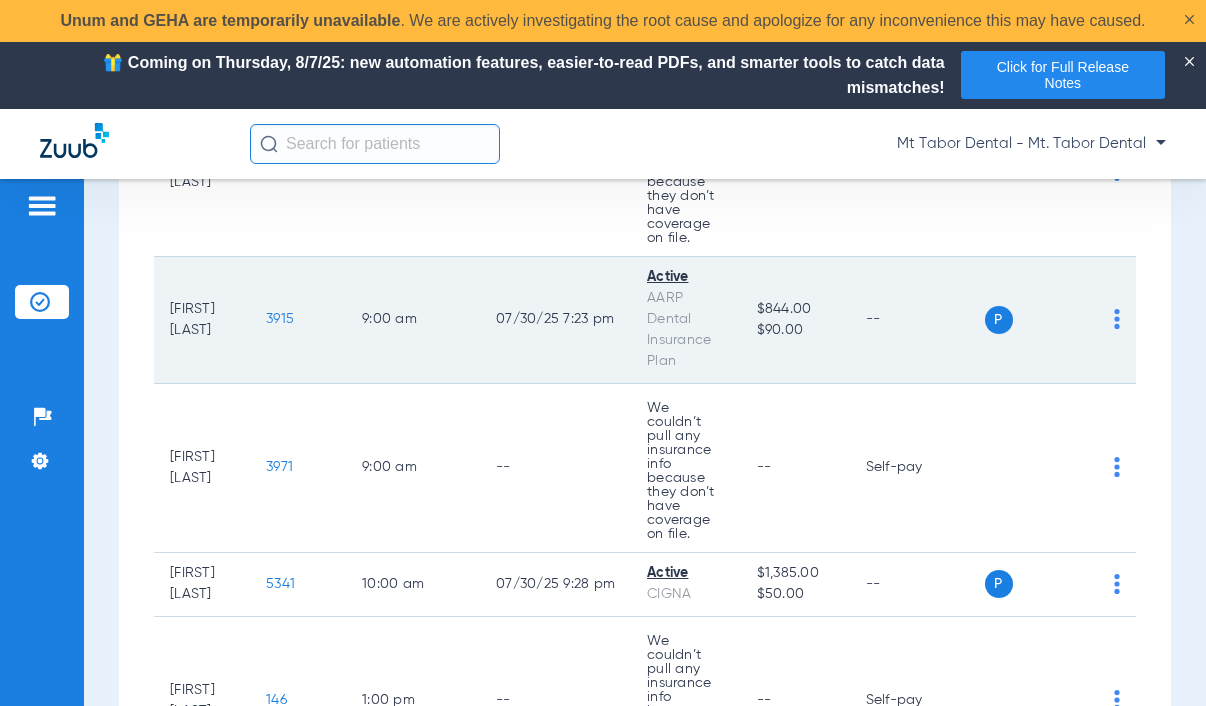 scroll, scrollTop: 0, scrollLeft: 0, axis: both 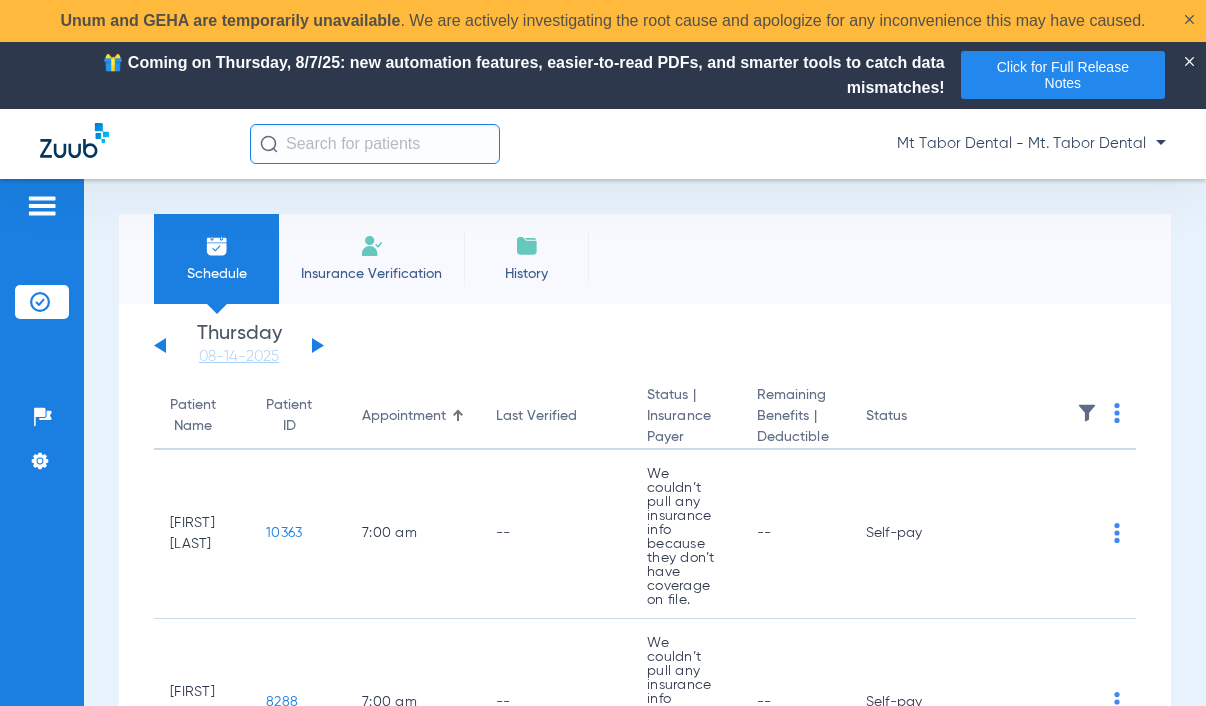 click 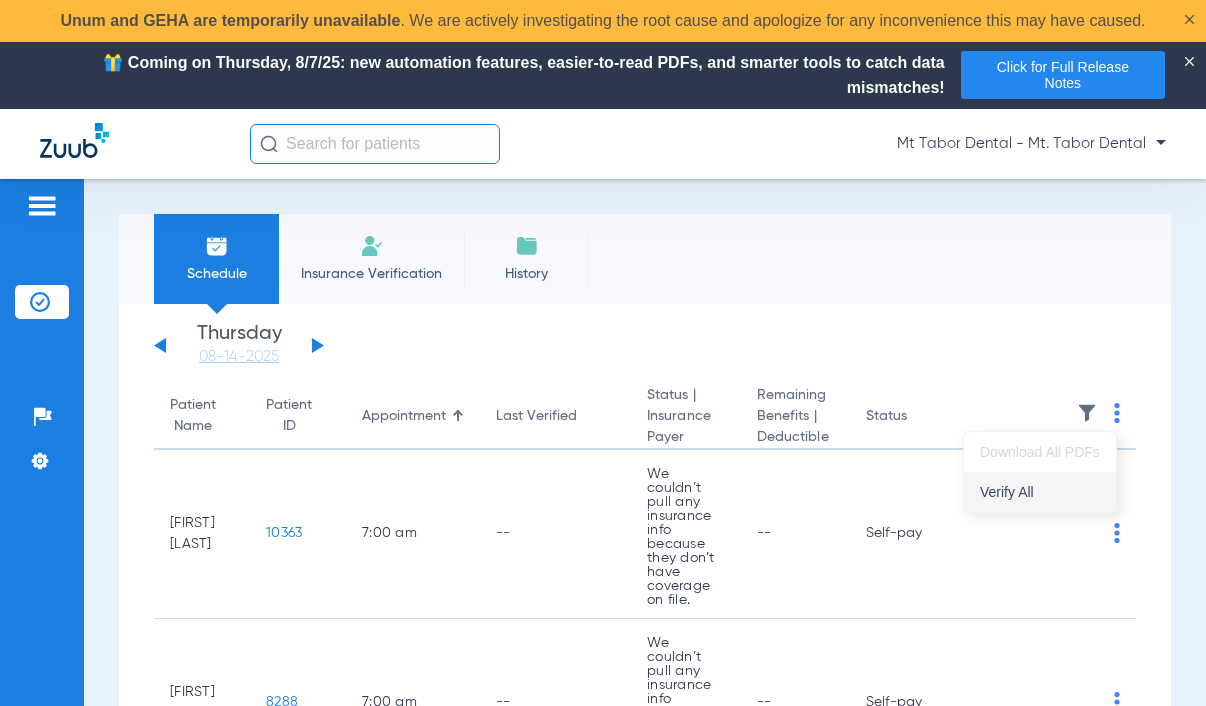 click on "Verify All" at bounding box center (1040, 492) 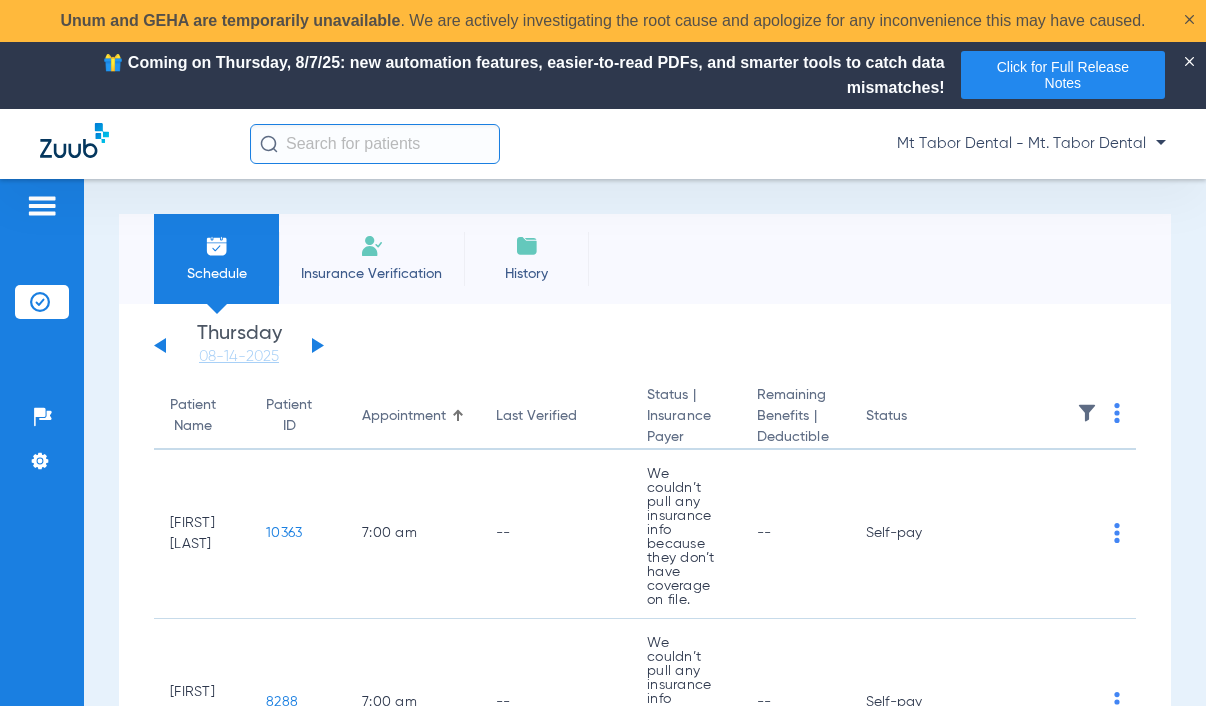 click on "Schedule Insurance Verification History  Last Appt. Sync Time:   Today - [TIME]" 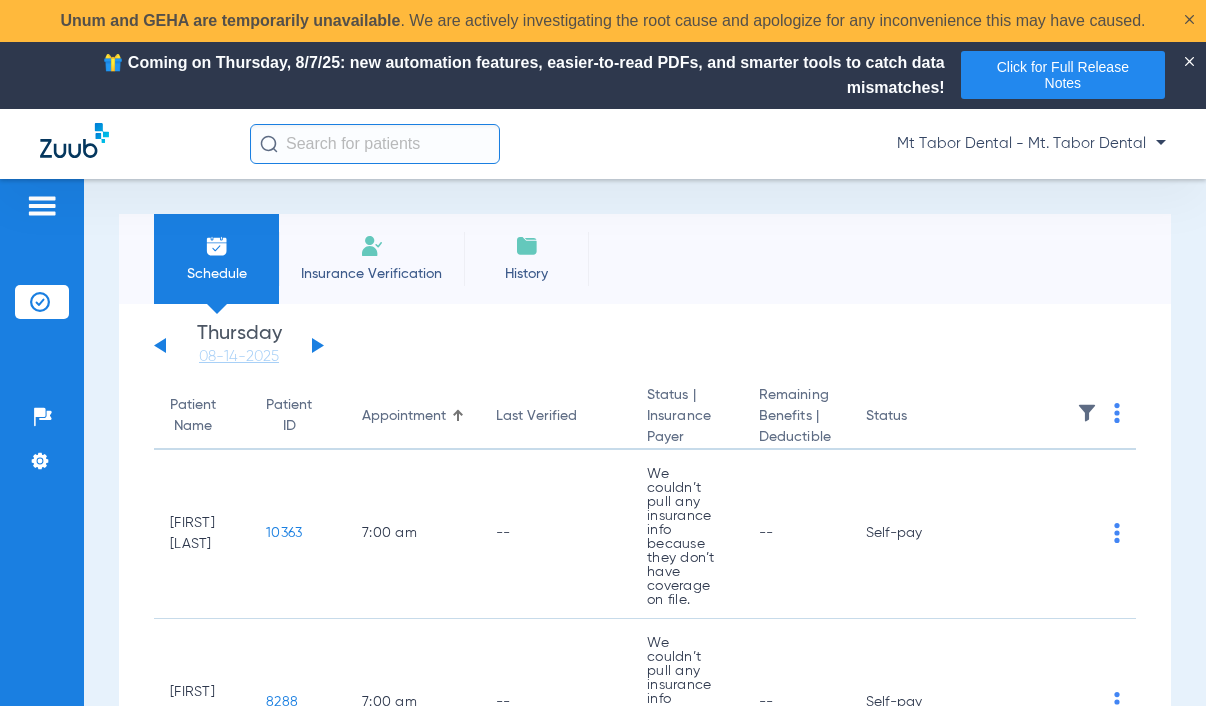 click 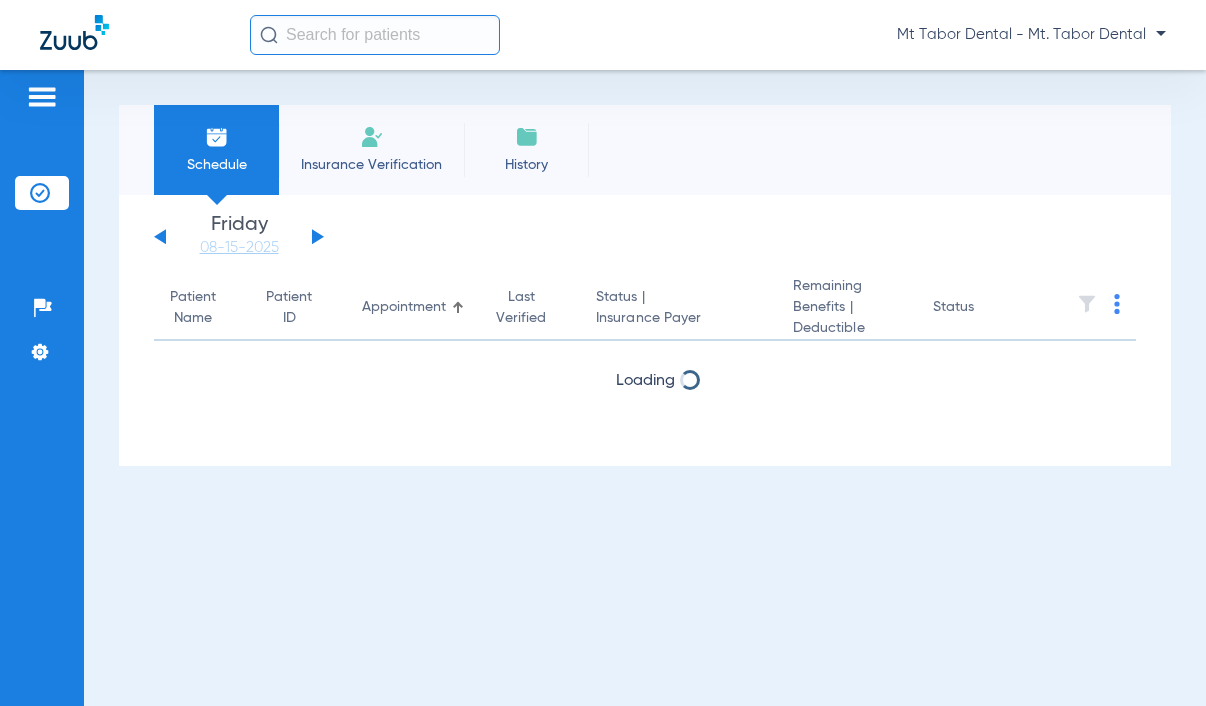click 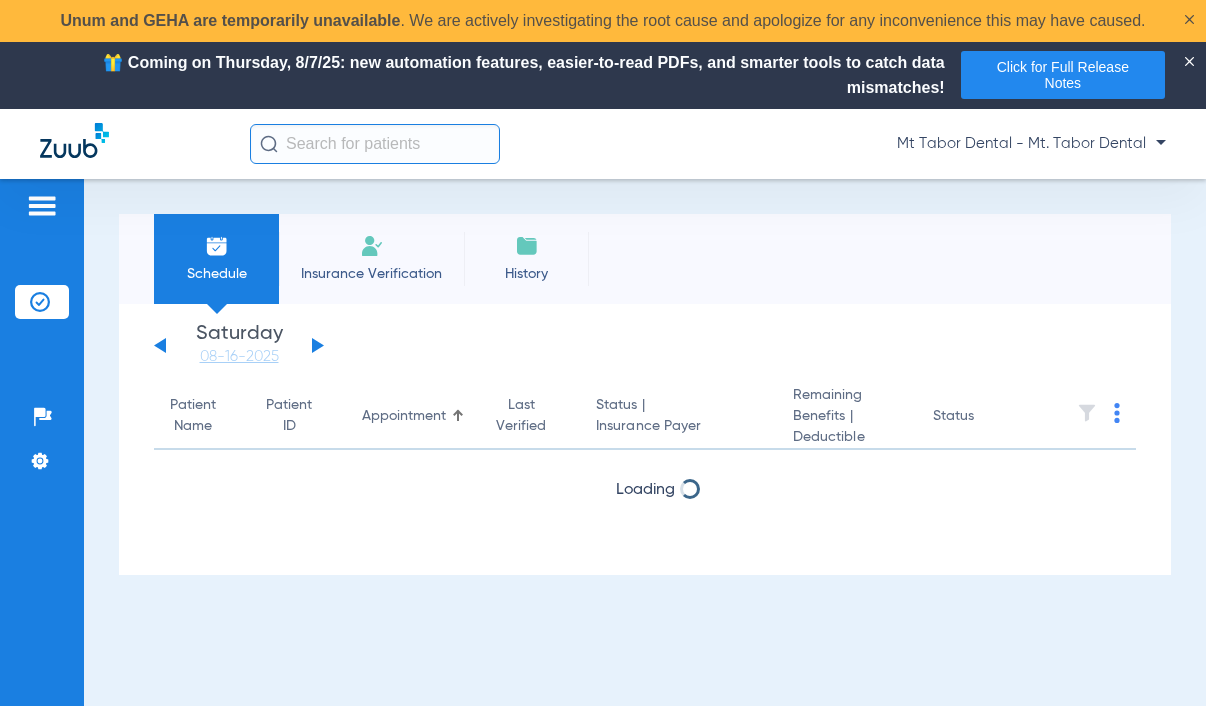 click 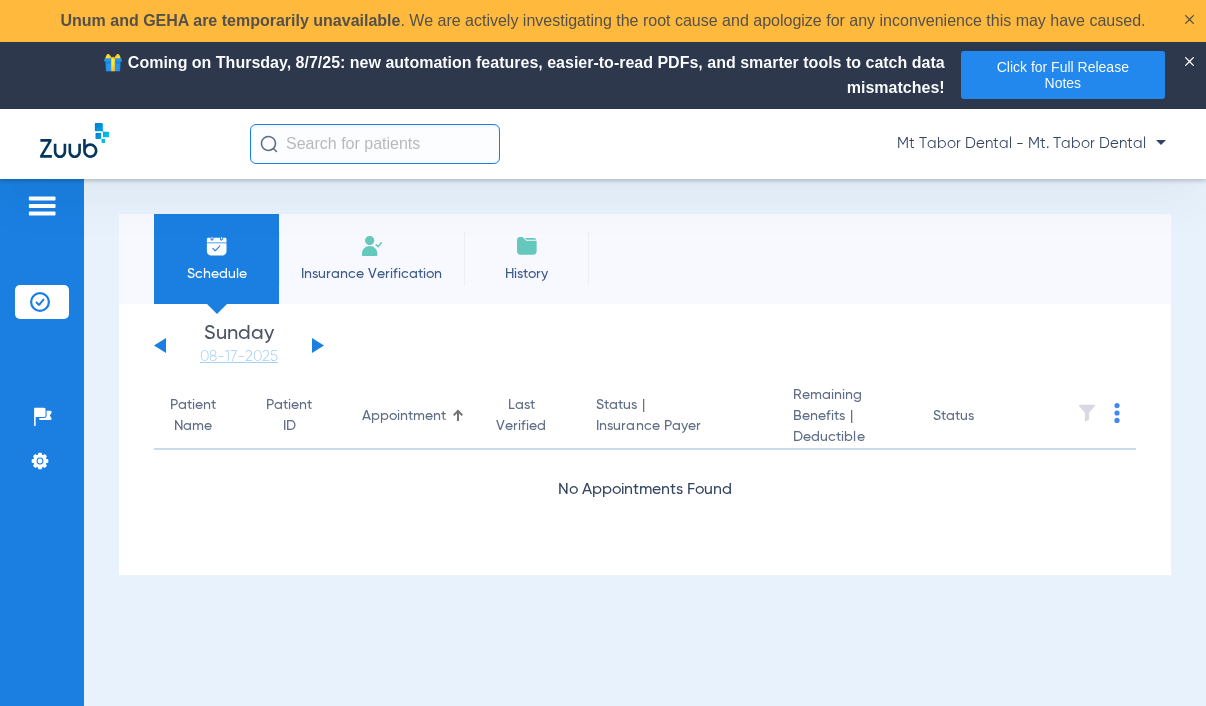 click 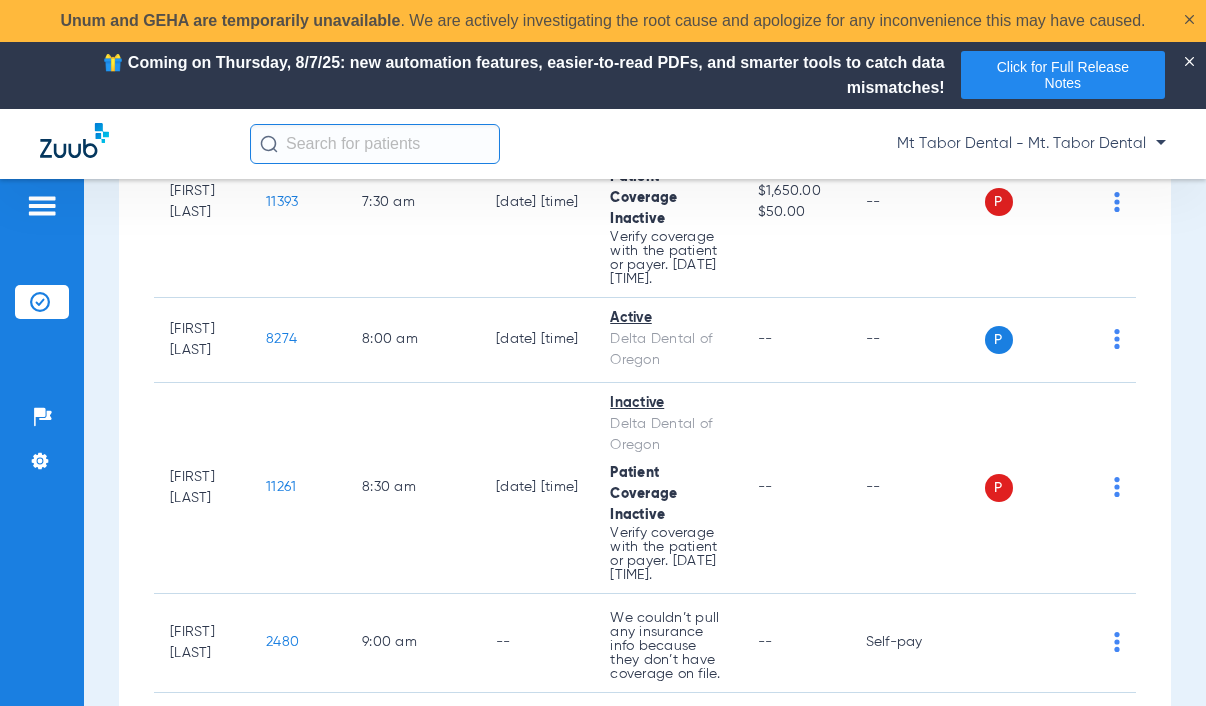 scroll, scrollTop: 0, scrollLeft: 0, axis: both 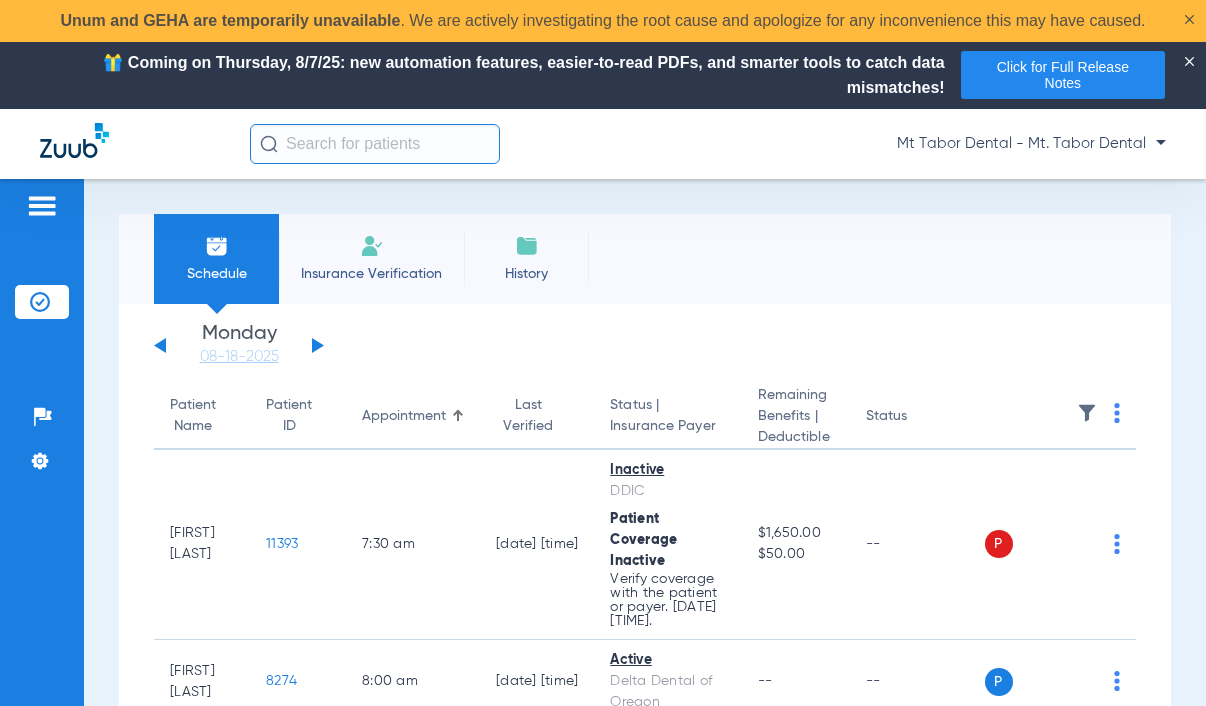 click 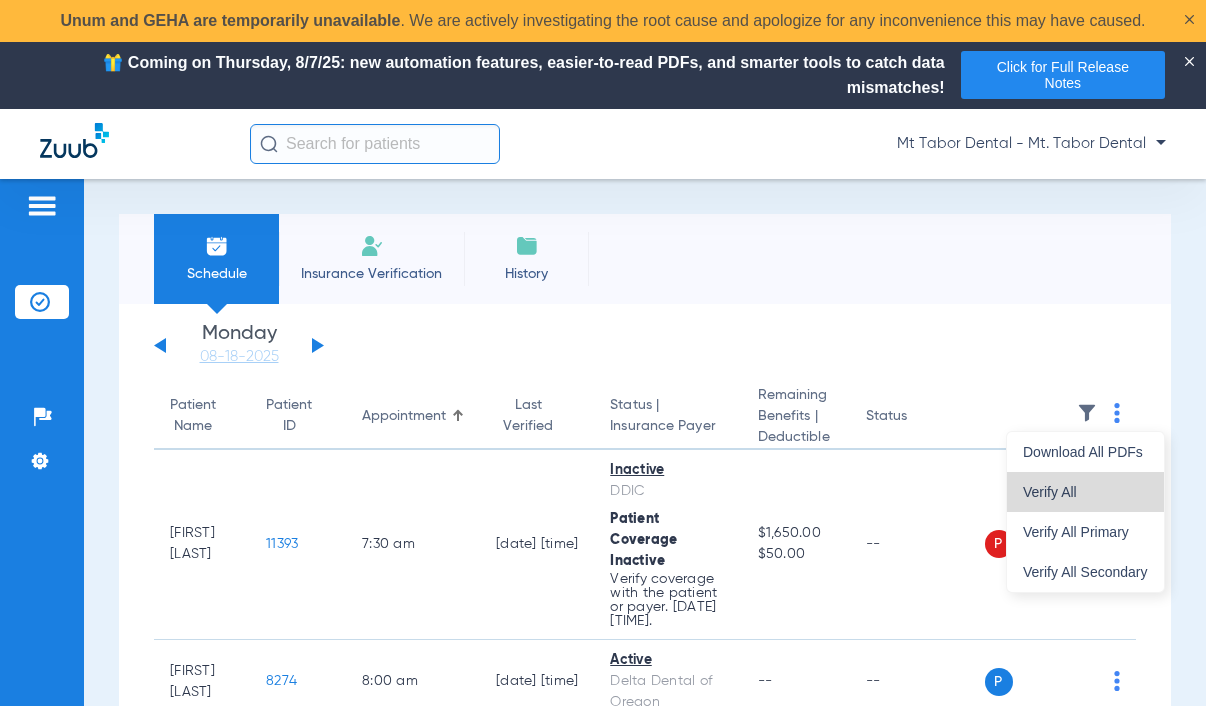 click on "Verify All" at bounding box center [1085, 492] 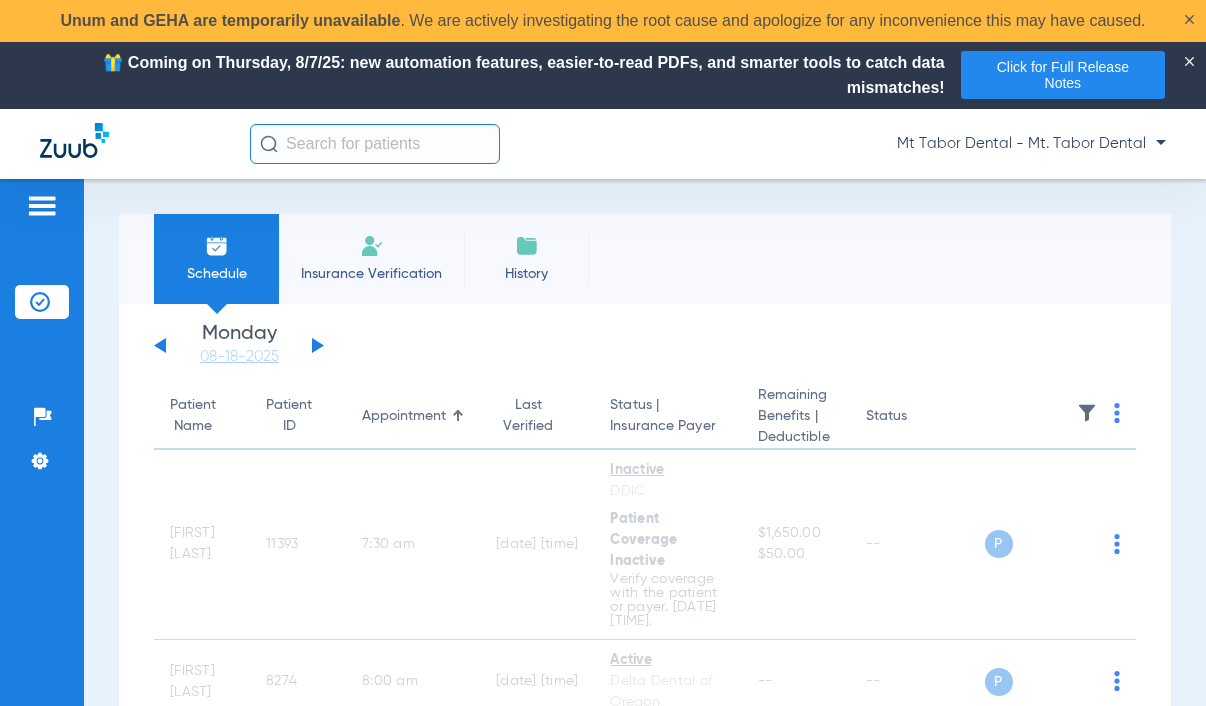 click 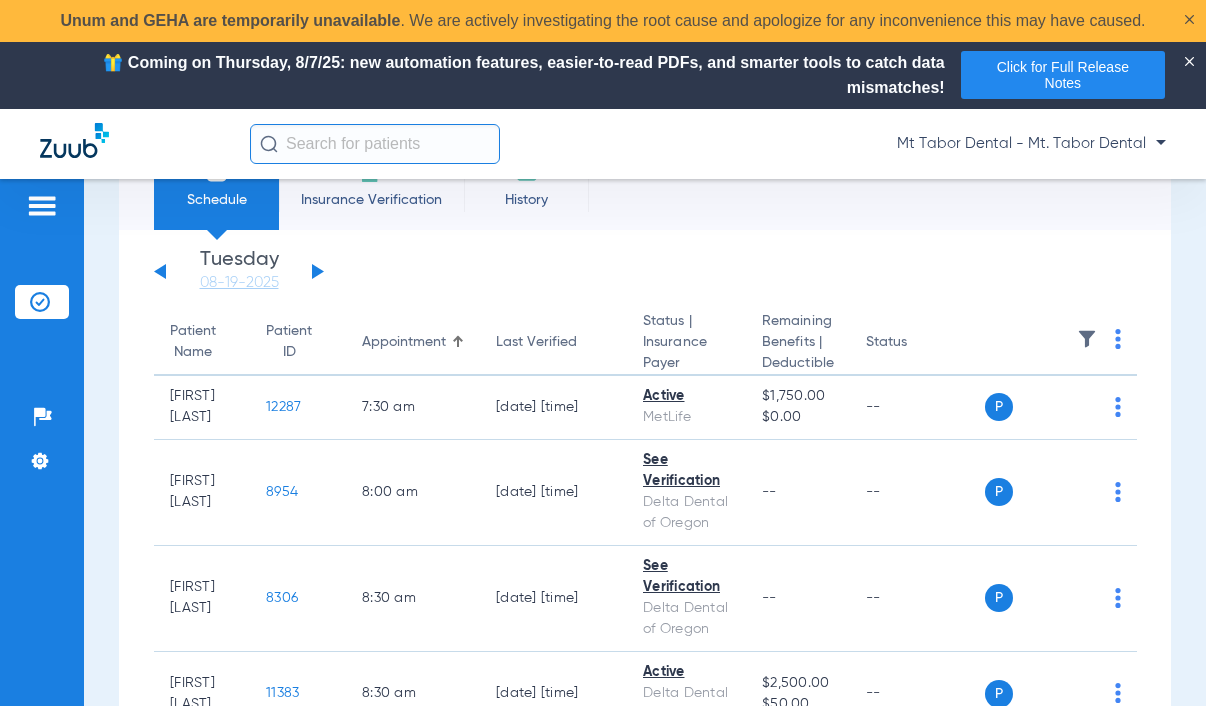 scroll, scrollTop: 0, scrollLeft: 0, axis: both 